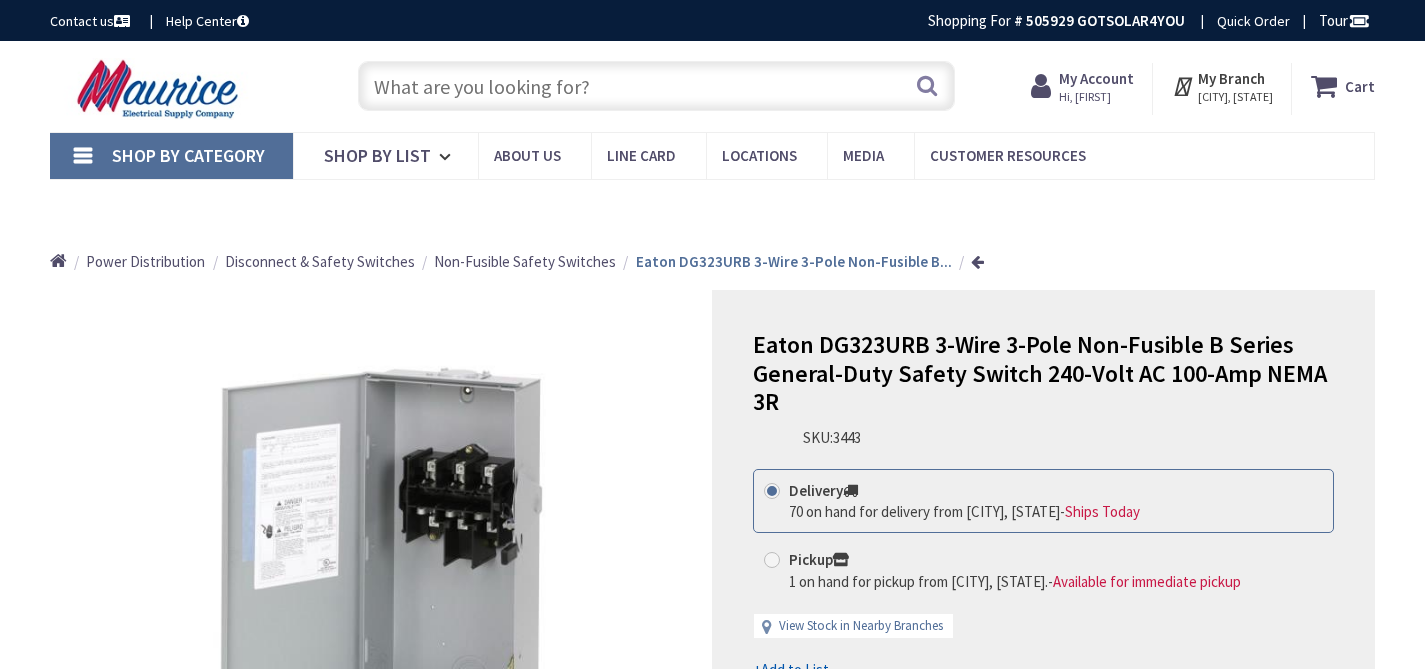 type on "[STREET], [CITY], [STATE] [POSTAL_CODE], USA" 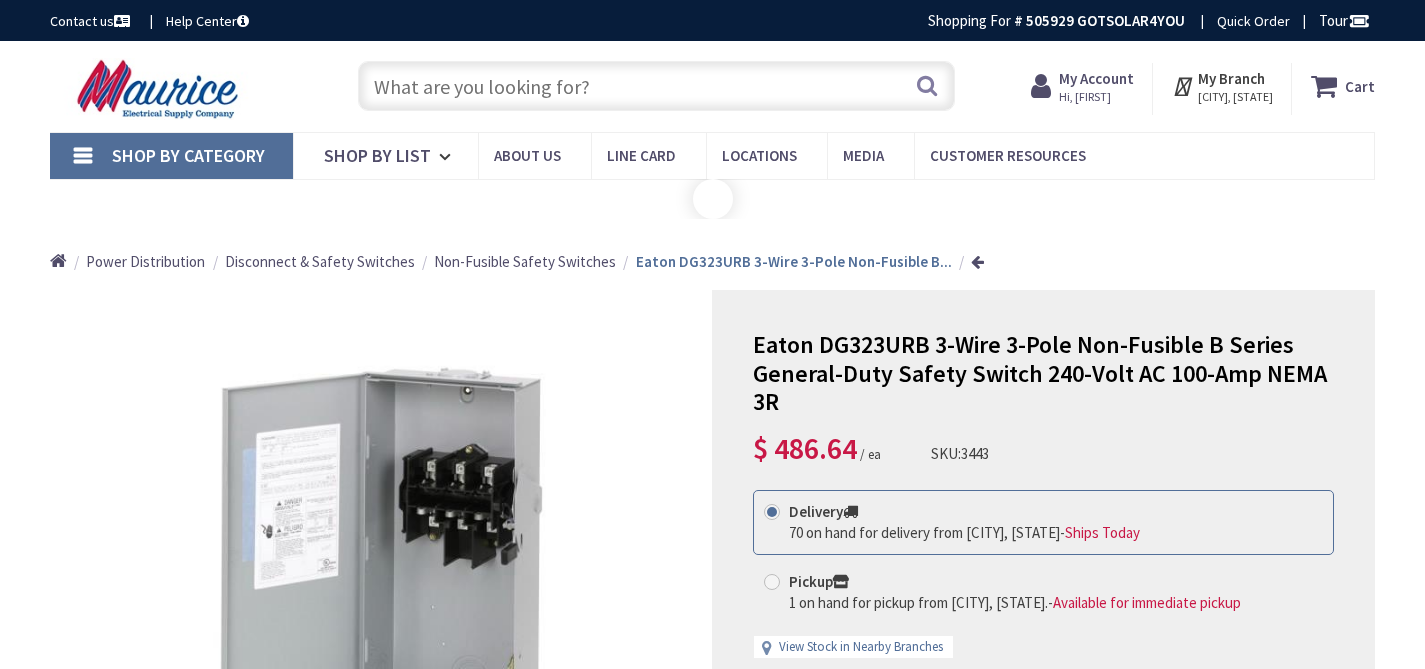scroll, scrollTop: 0, scrollLeft: 0, axis: both 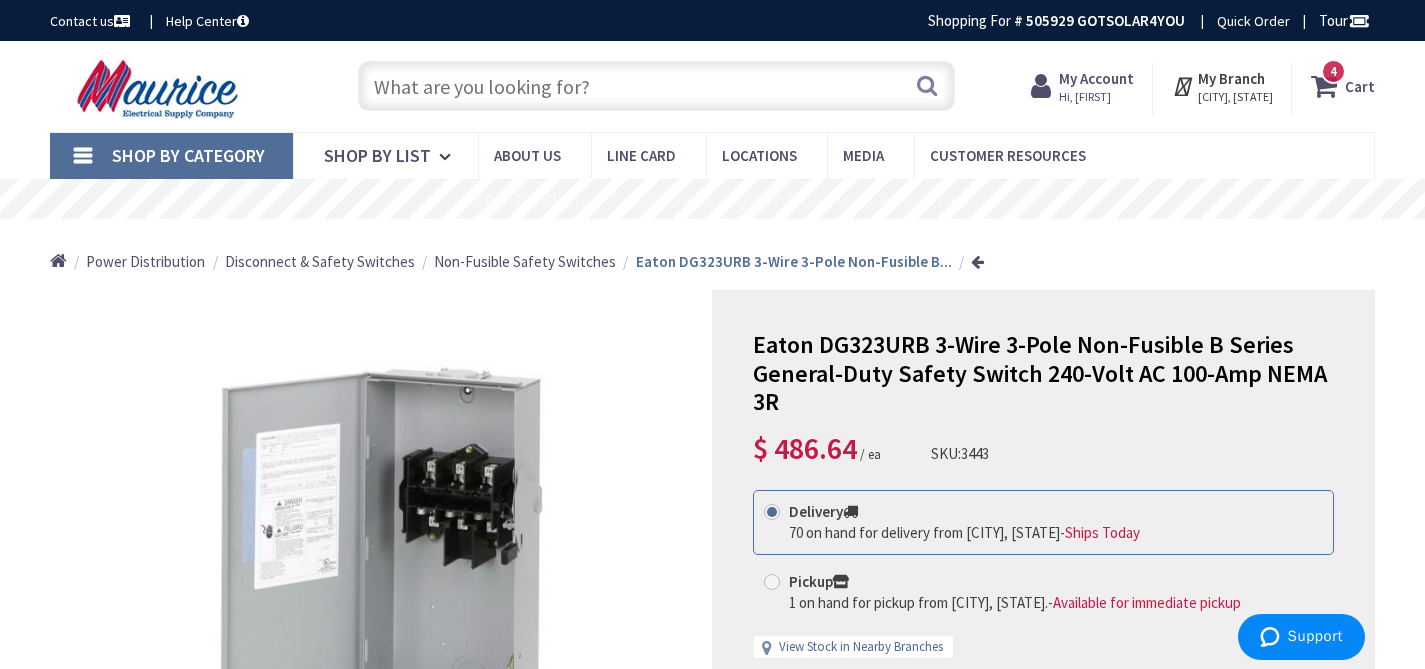 click at bounding box center [656, 86] 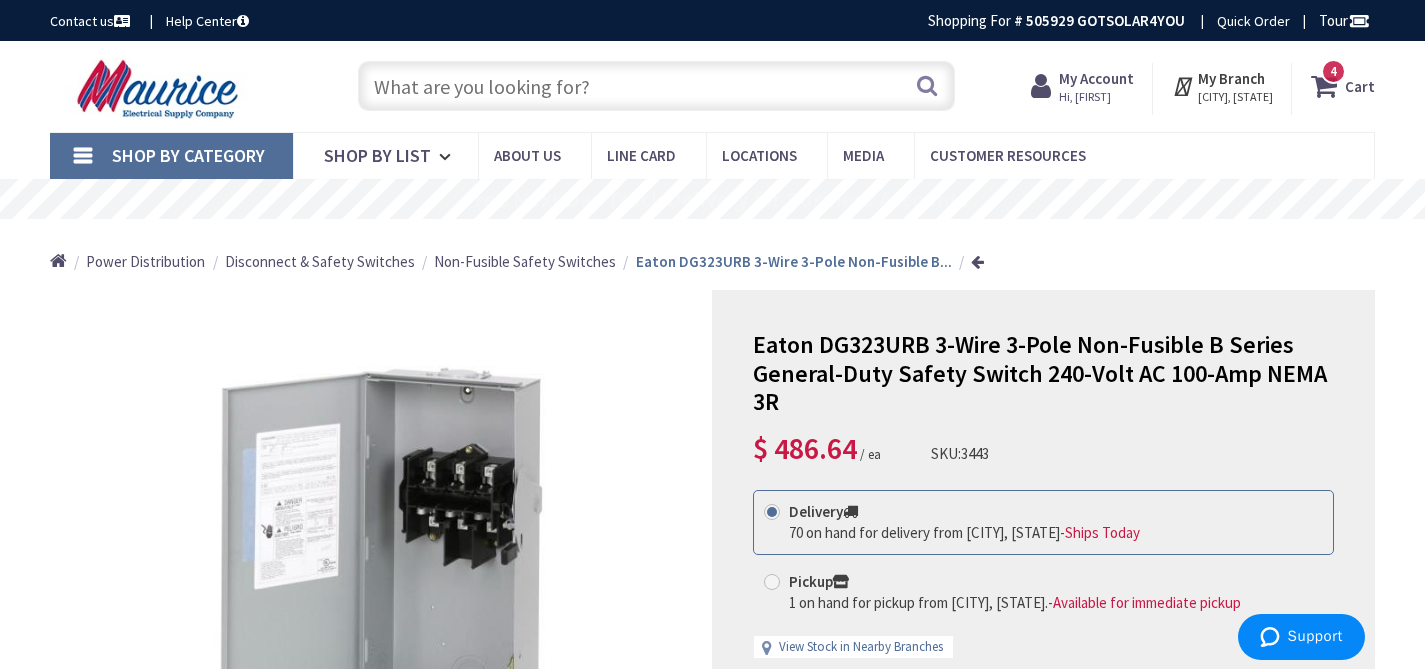 click at bounding box center [656, 86] 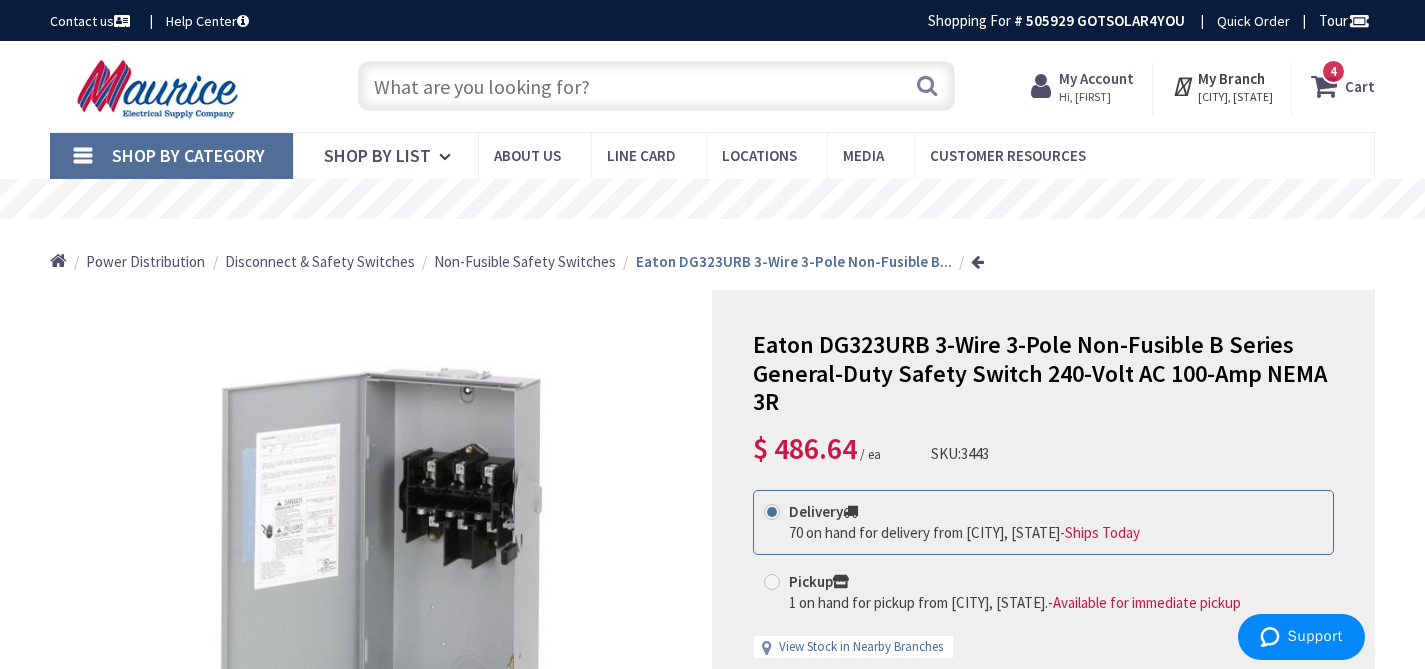 click at bounding box center (656, 86) 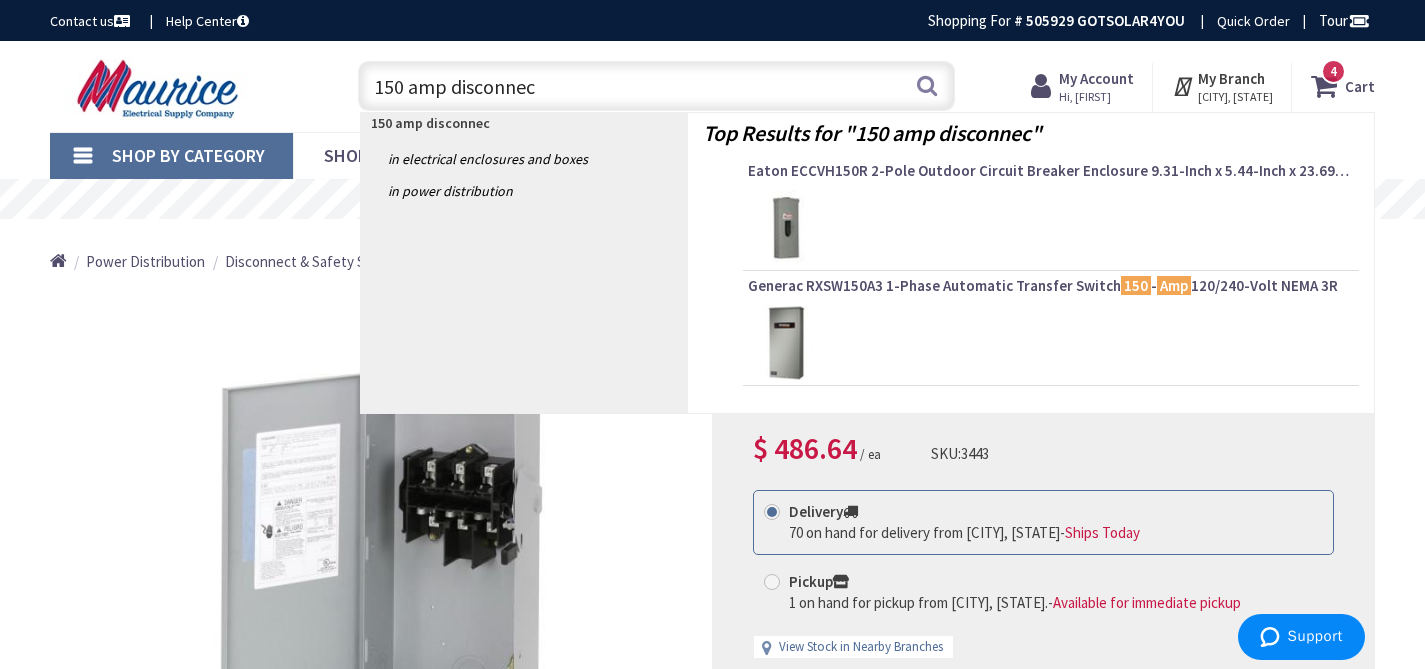 type on "150 amp disconnect" 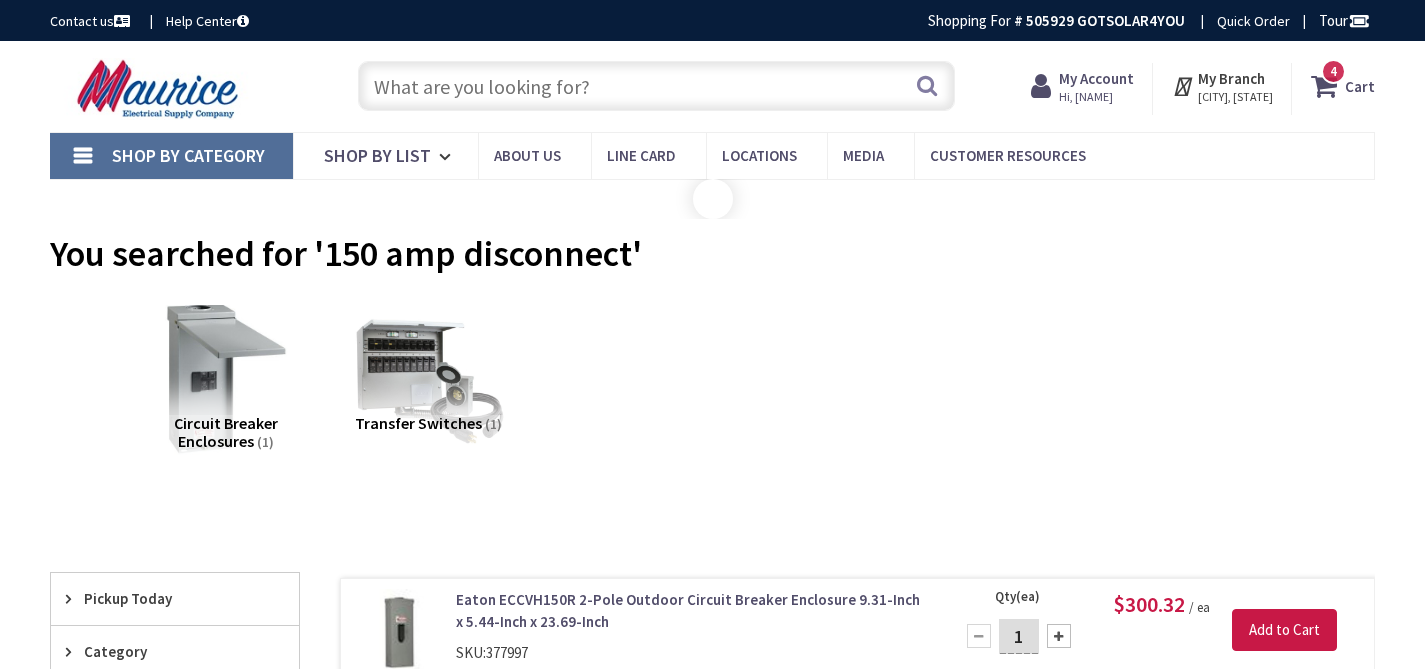 scroll, scrollTop: 0, scrollLeft: 0, axis: both 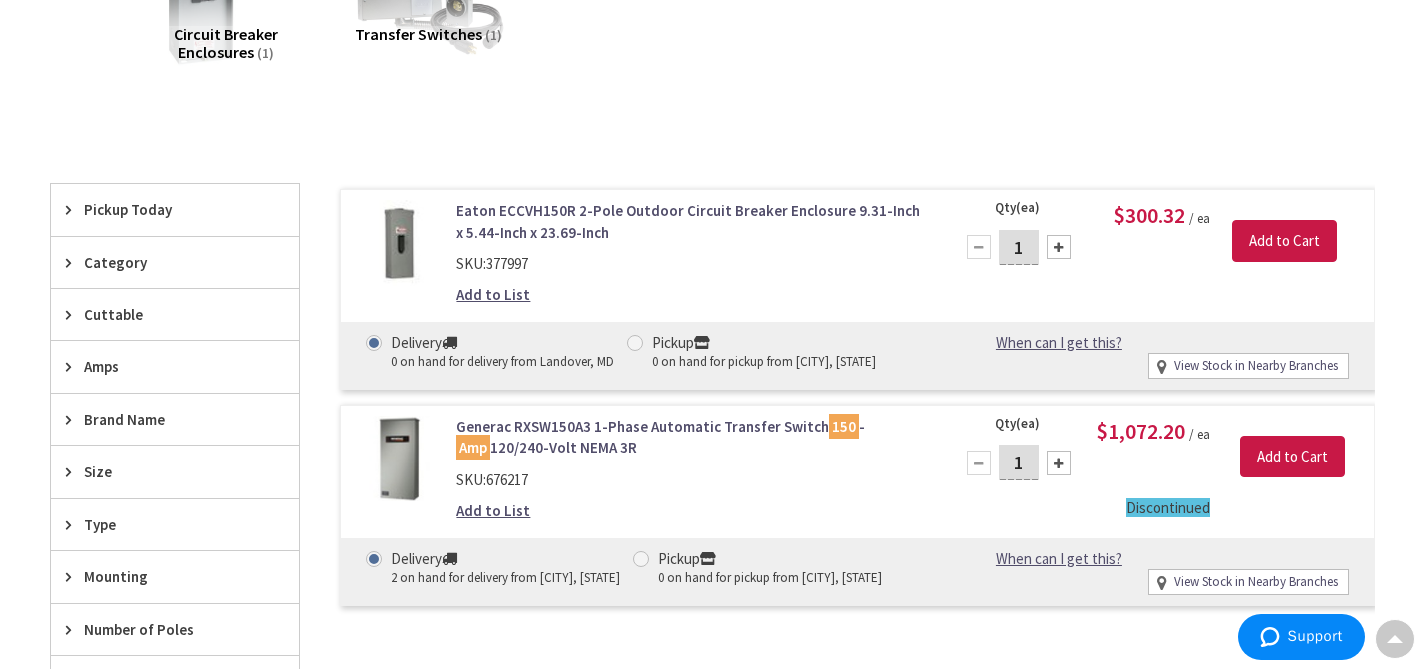 click on "Eaton ECCVH150R 2-Pole Outdoor Circuit Breaker Enclosure 9.31-Inch x 5.44-Inch x 23.69-Inch" at bounding box center (692, 221) 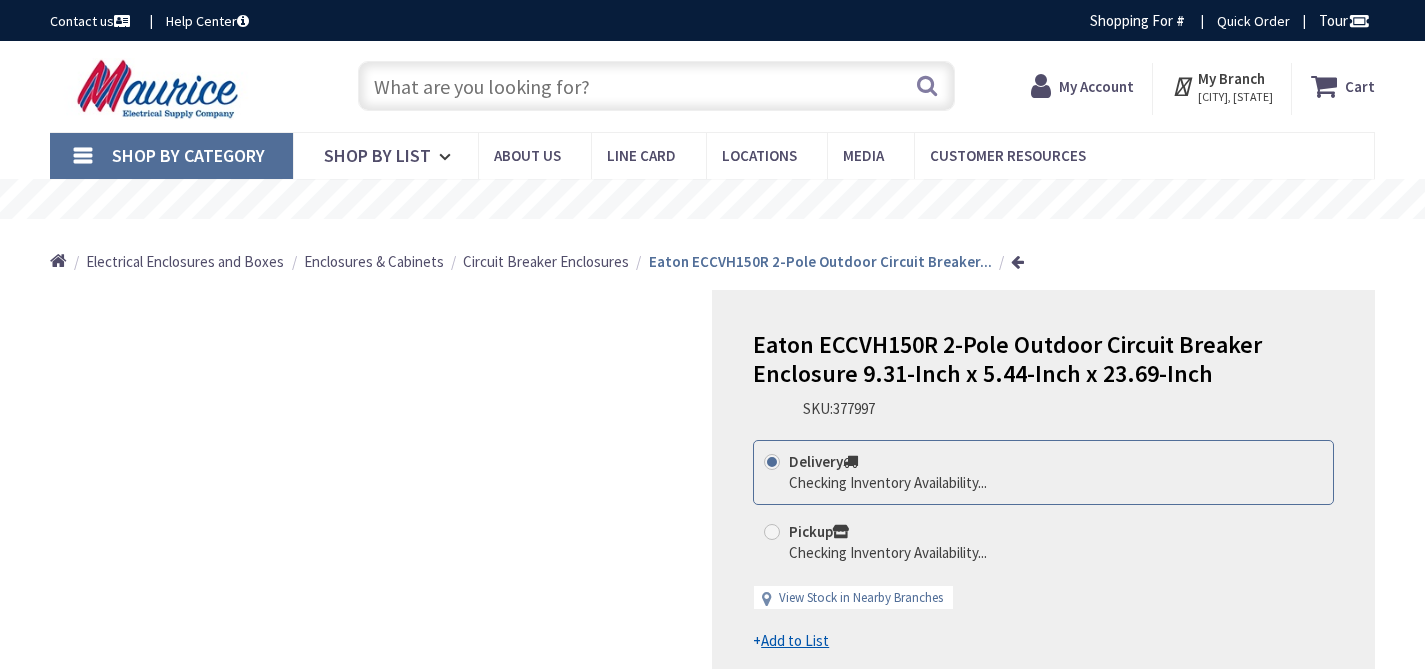 scroll, scrollTop: 0, scrollLeft: 0, axis: both 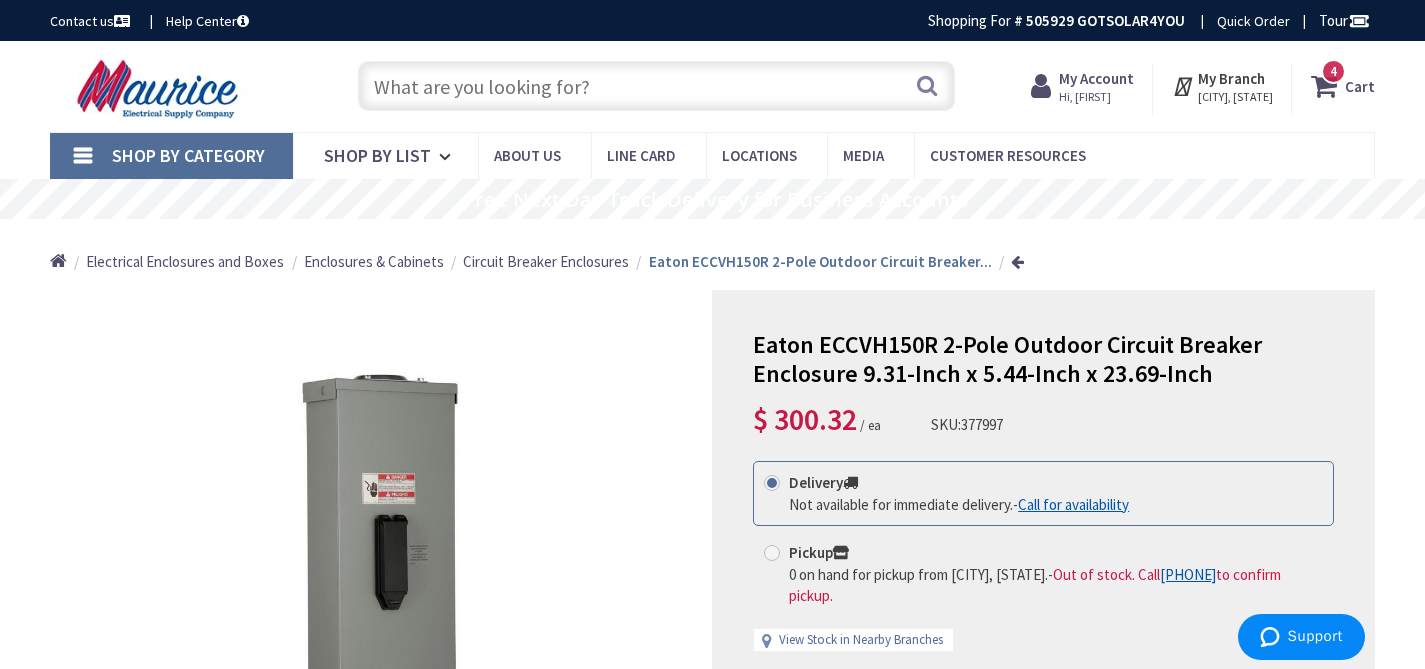 click at bounding box center (656, 86) 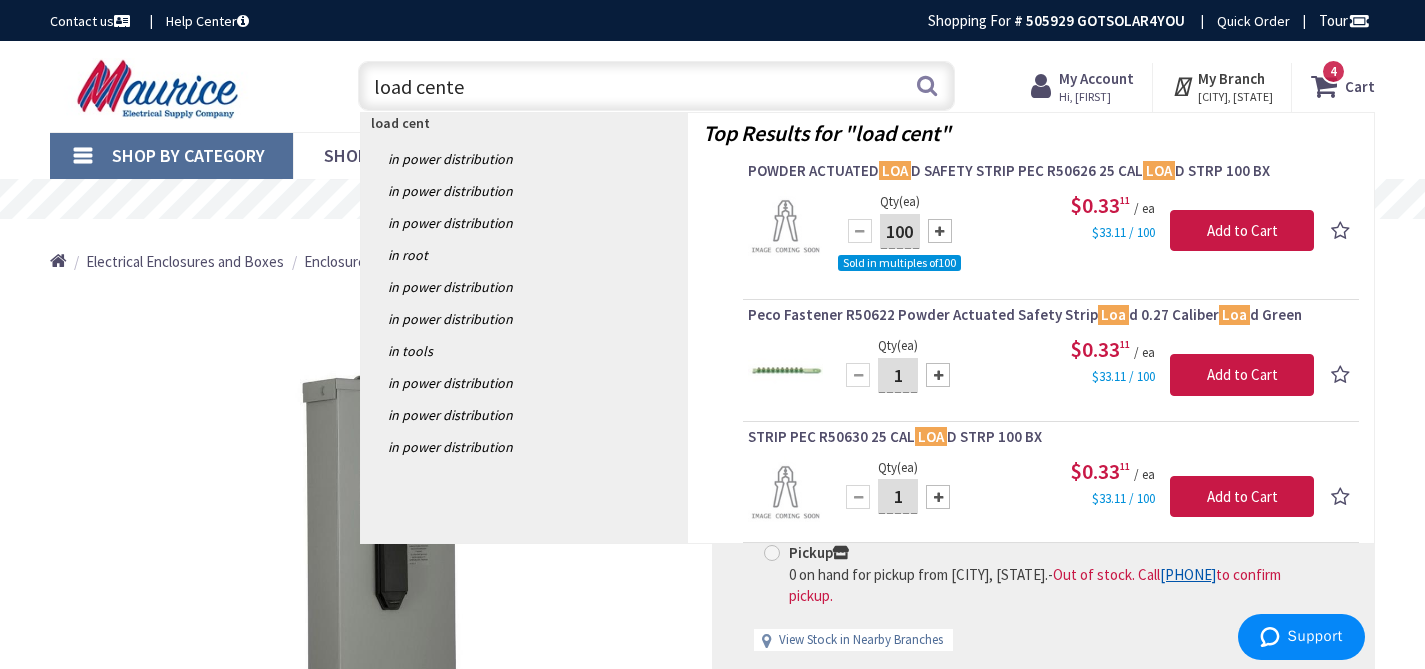 type on "load center" 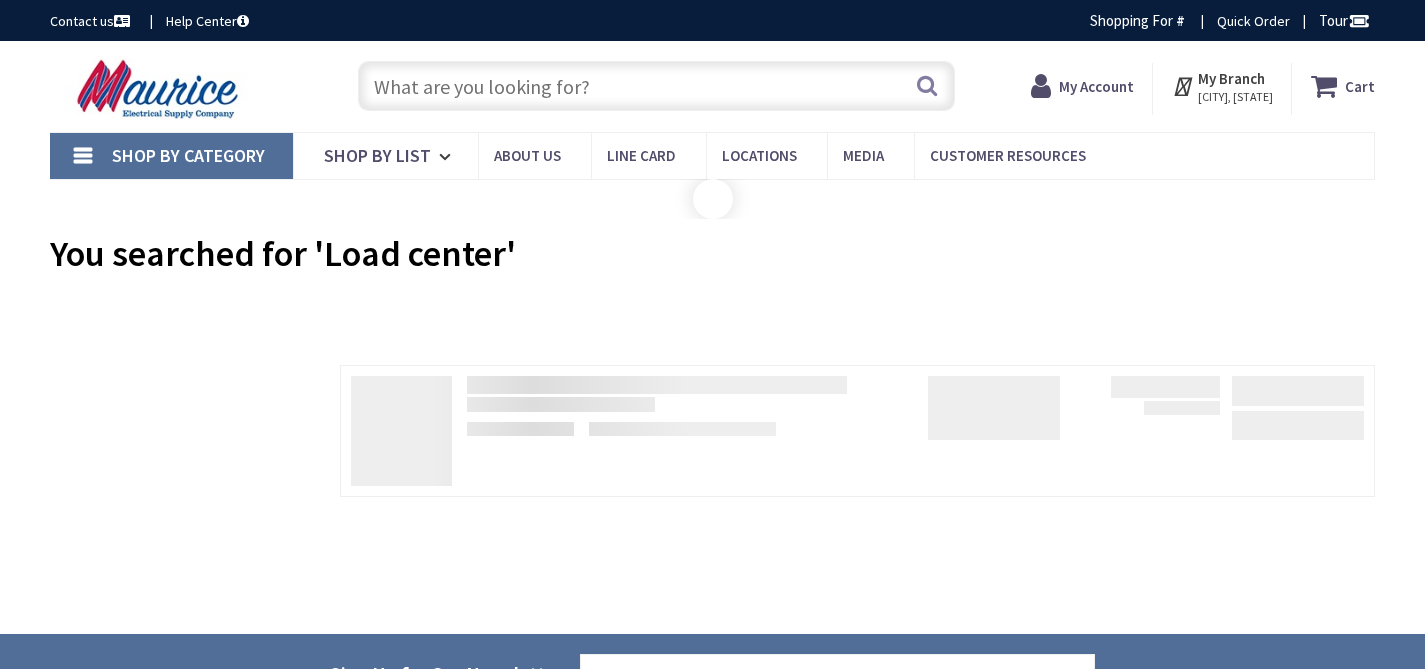 scroll, scrollTop: 0, scrollLeft: 0, axis: both 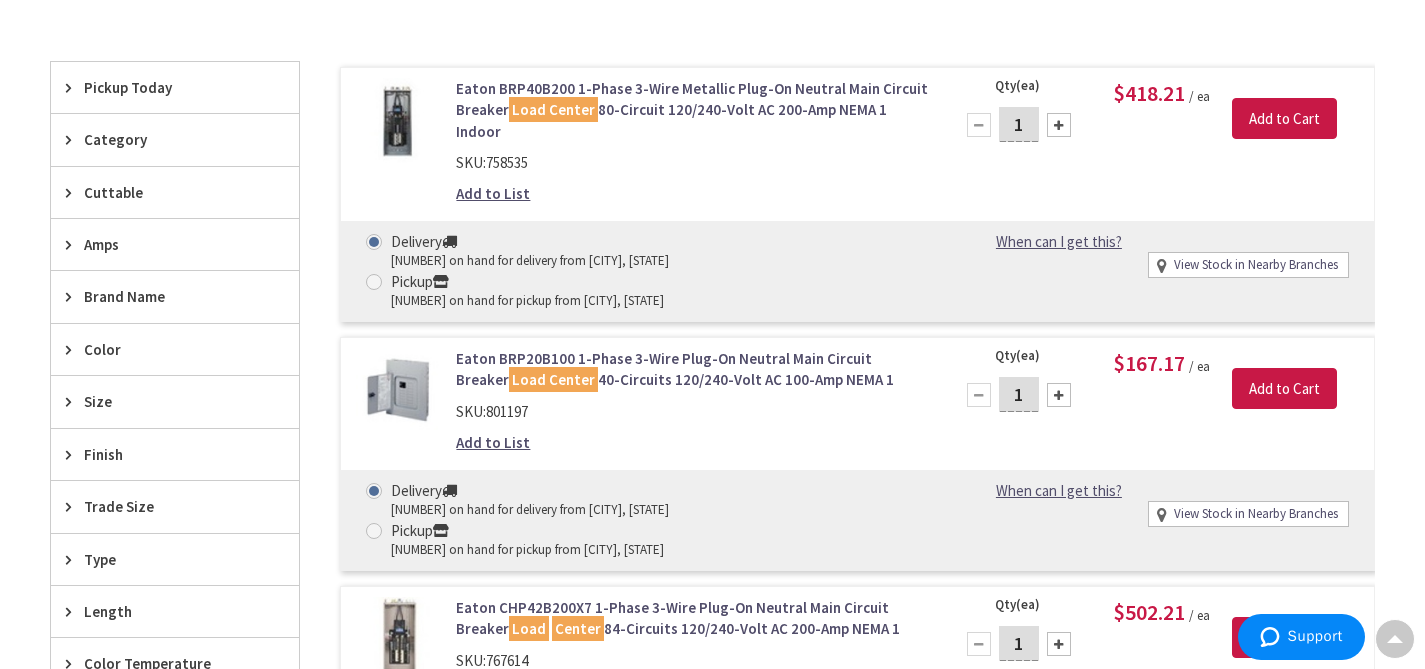 click at bounding box center (73, 244) 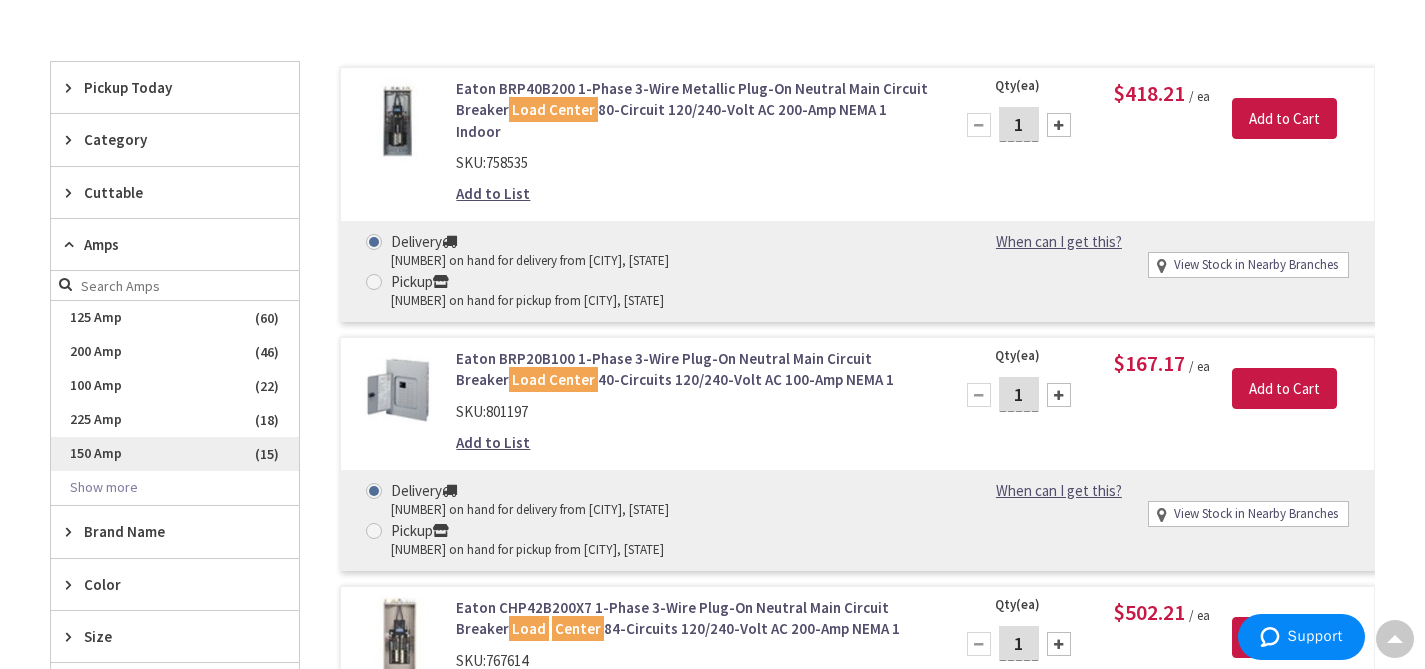 click on "150 Amp" at bounding box center [175, 454] 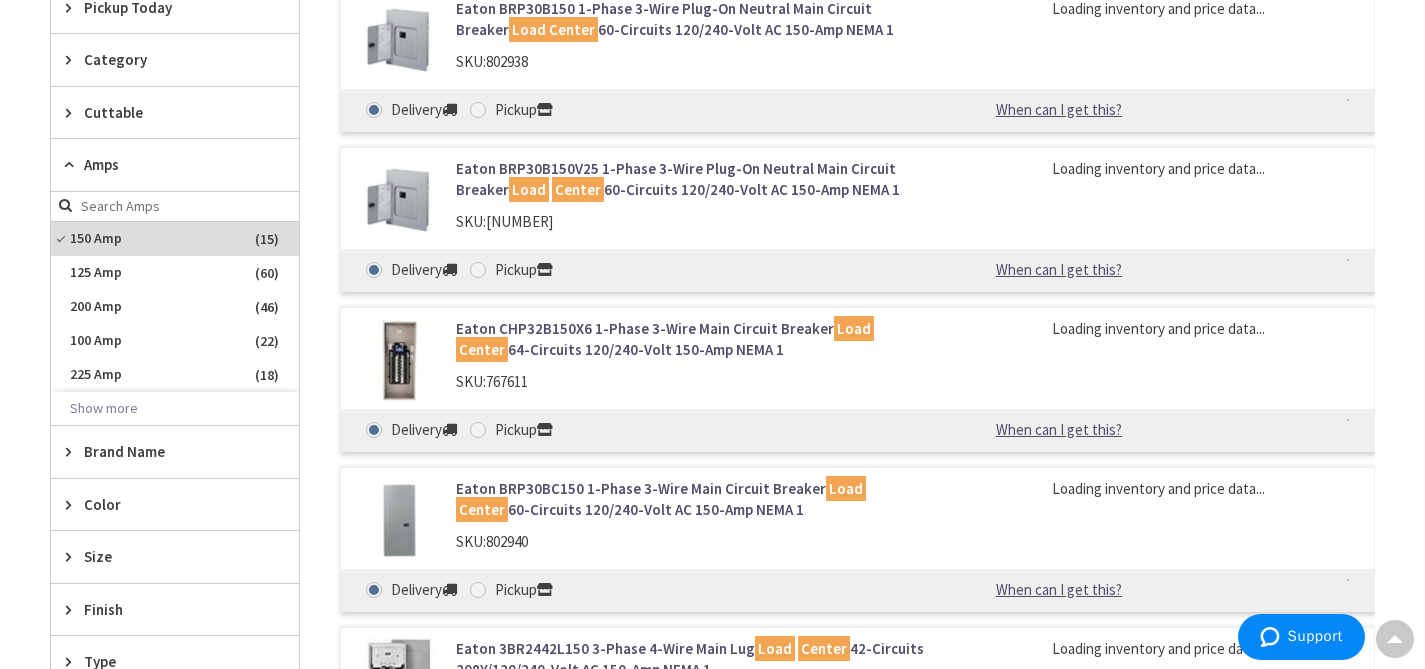 scroll, scrollTop: 511, scrollLeft: 0, axis: vertical 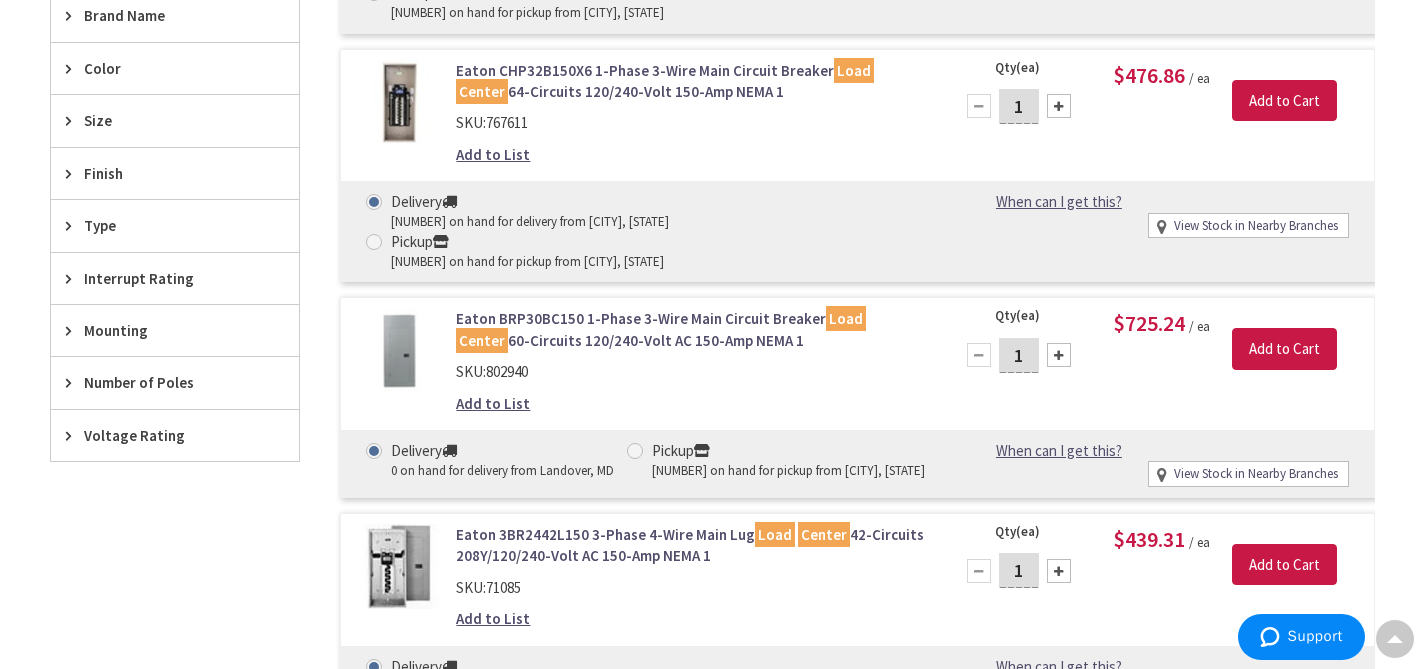click at bounding box center [73, 330] 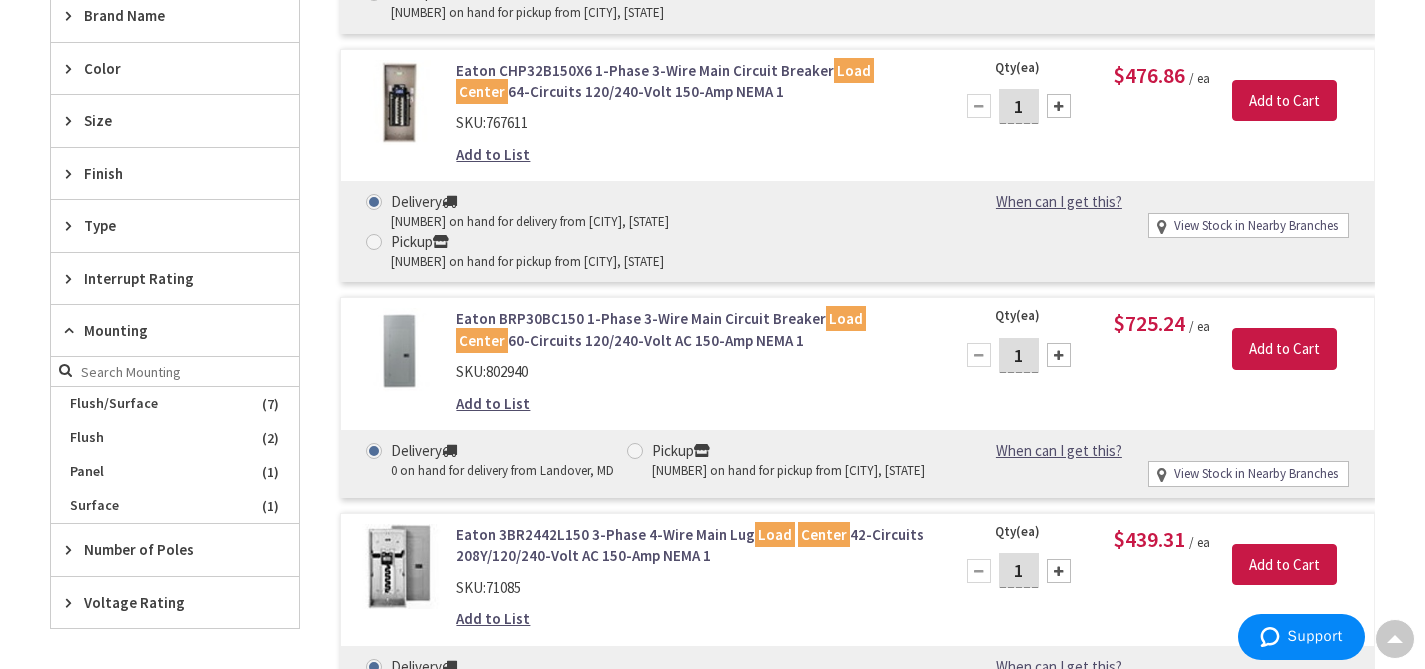 click at bounding box center [73, 330] 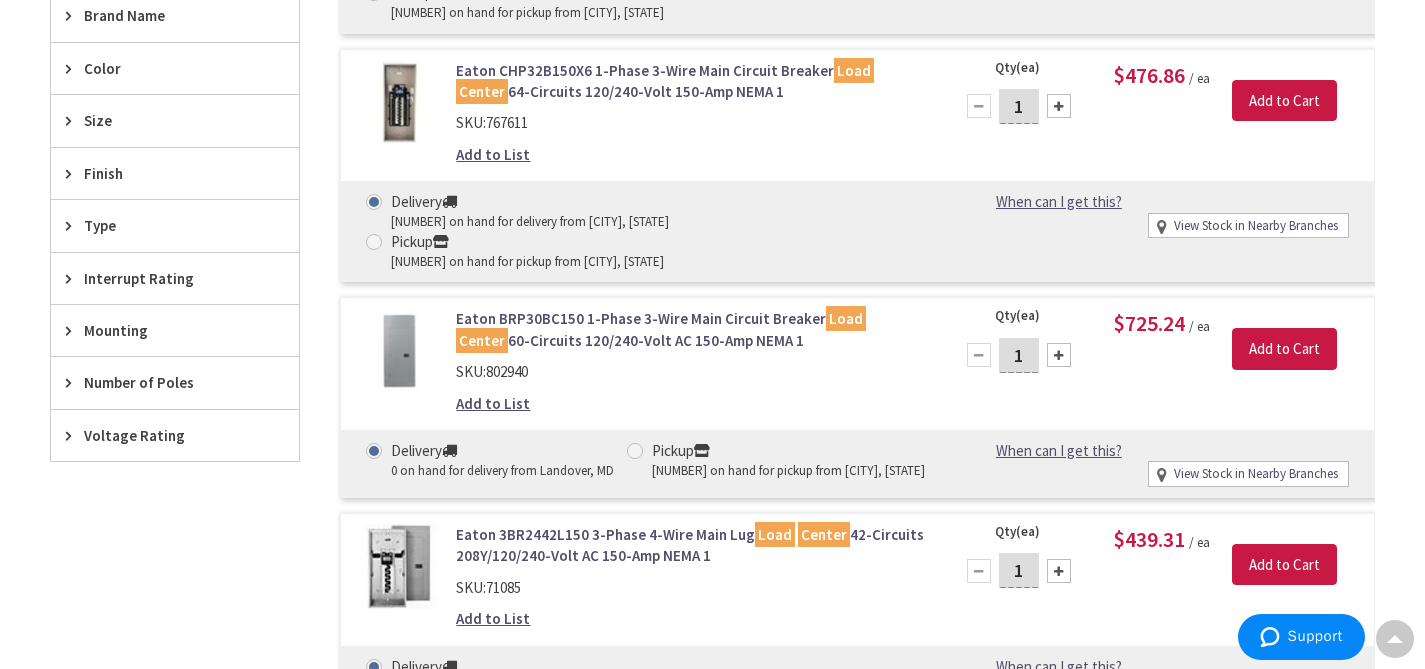 click at bounding box center [73, 382] 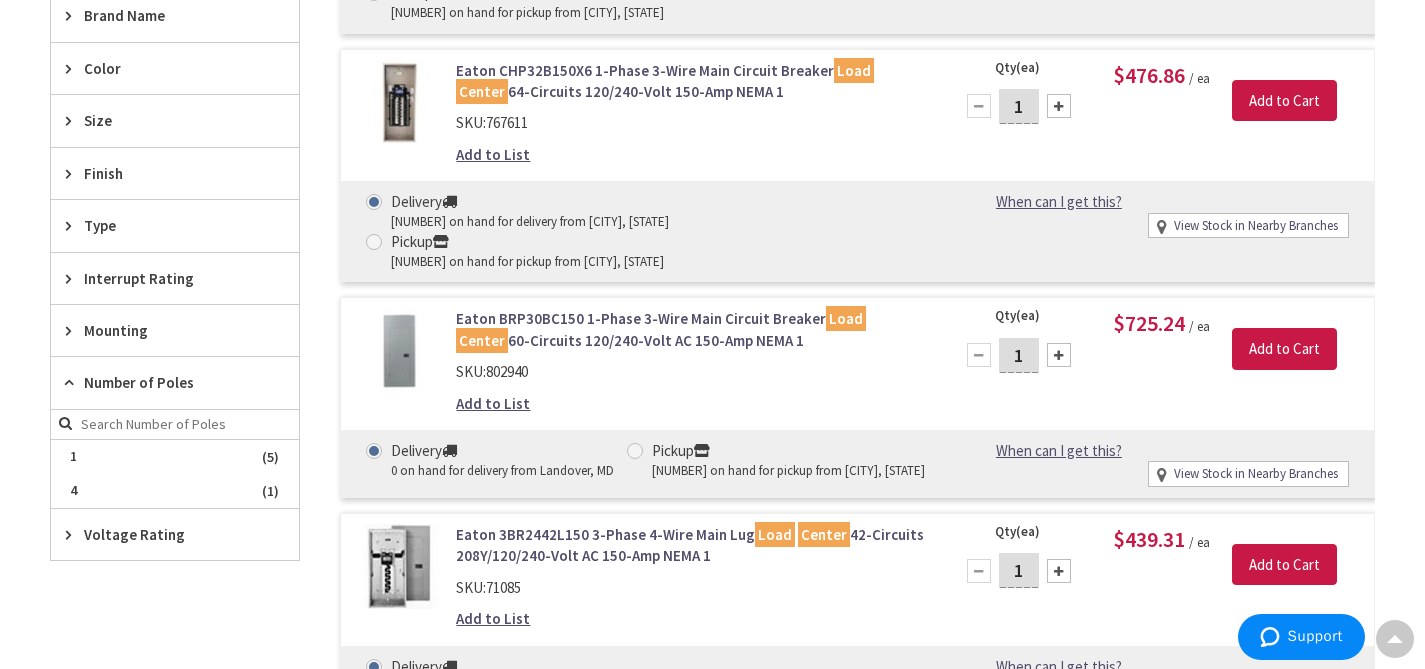 click at bounding box center [73, 382] 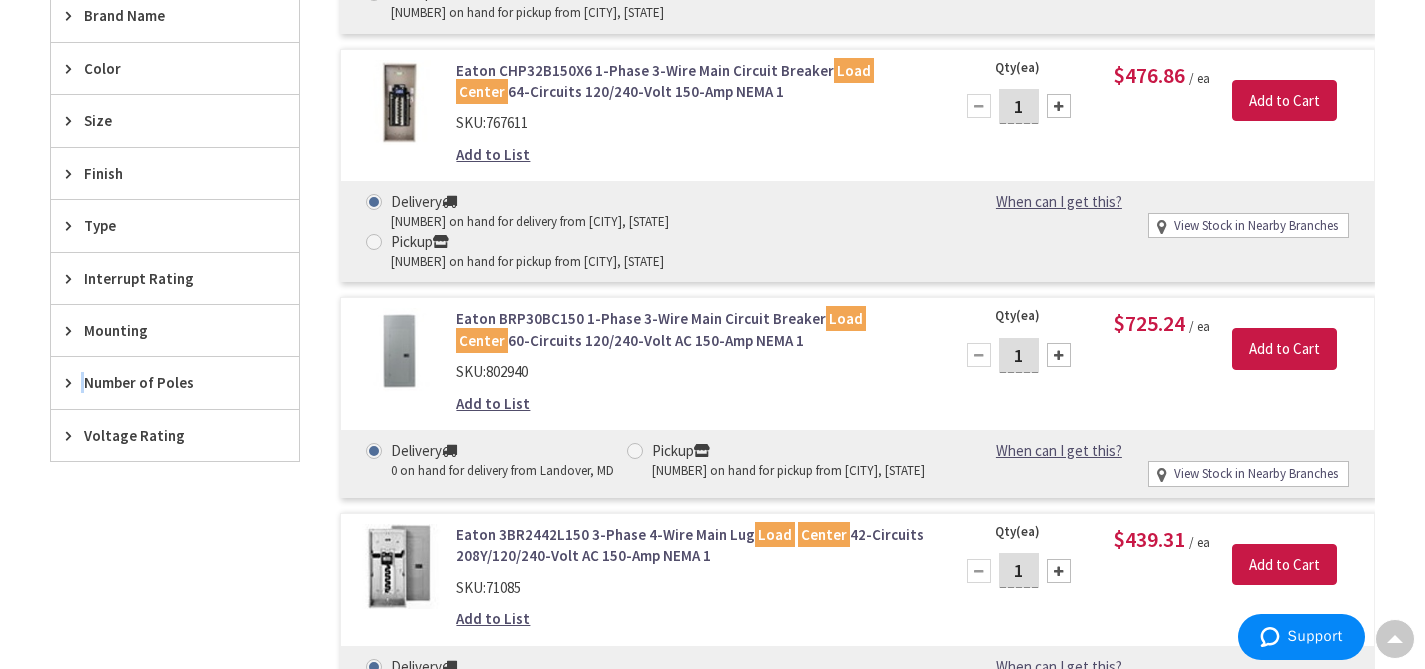 click at bounding box center [73, 435] 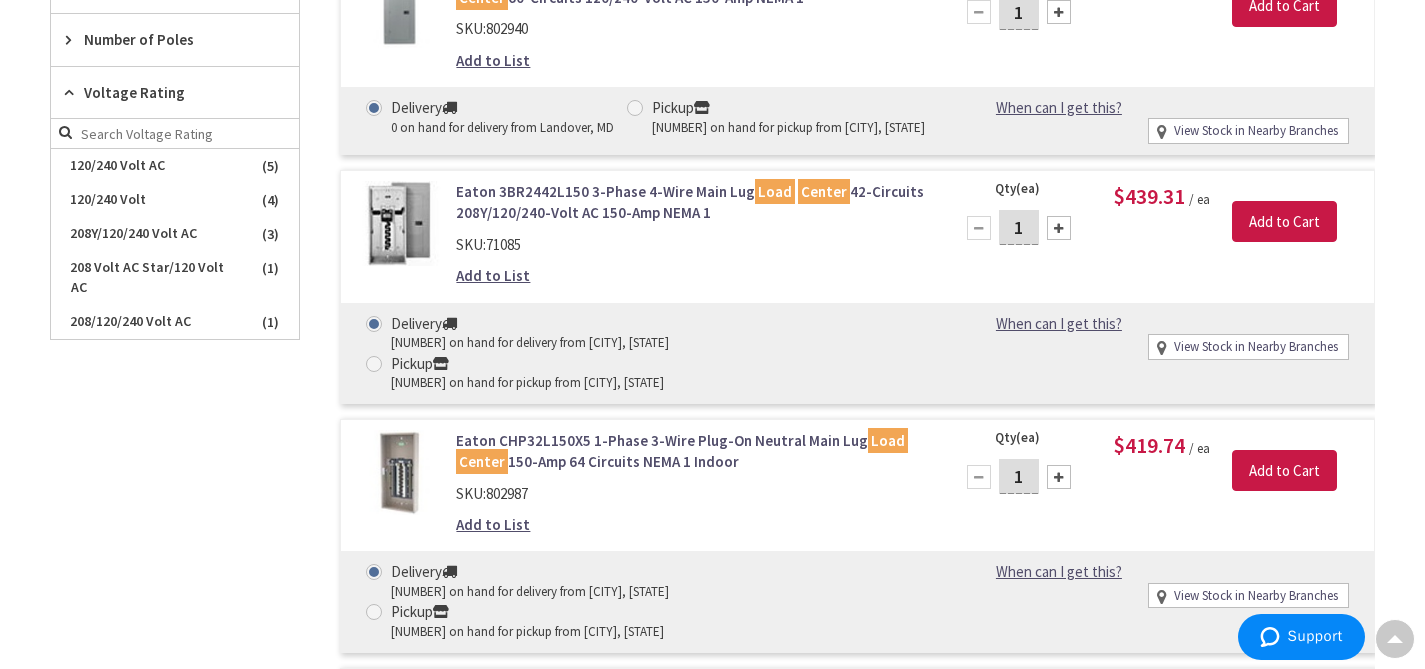 scroll, scrollTop: 1325, scrollLeft: 0, axis: vertical 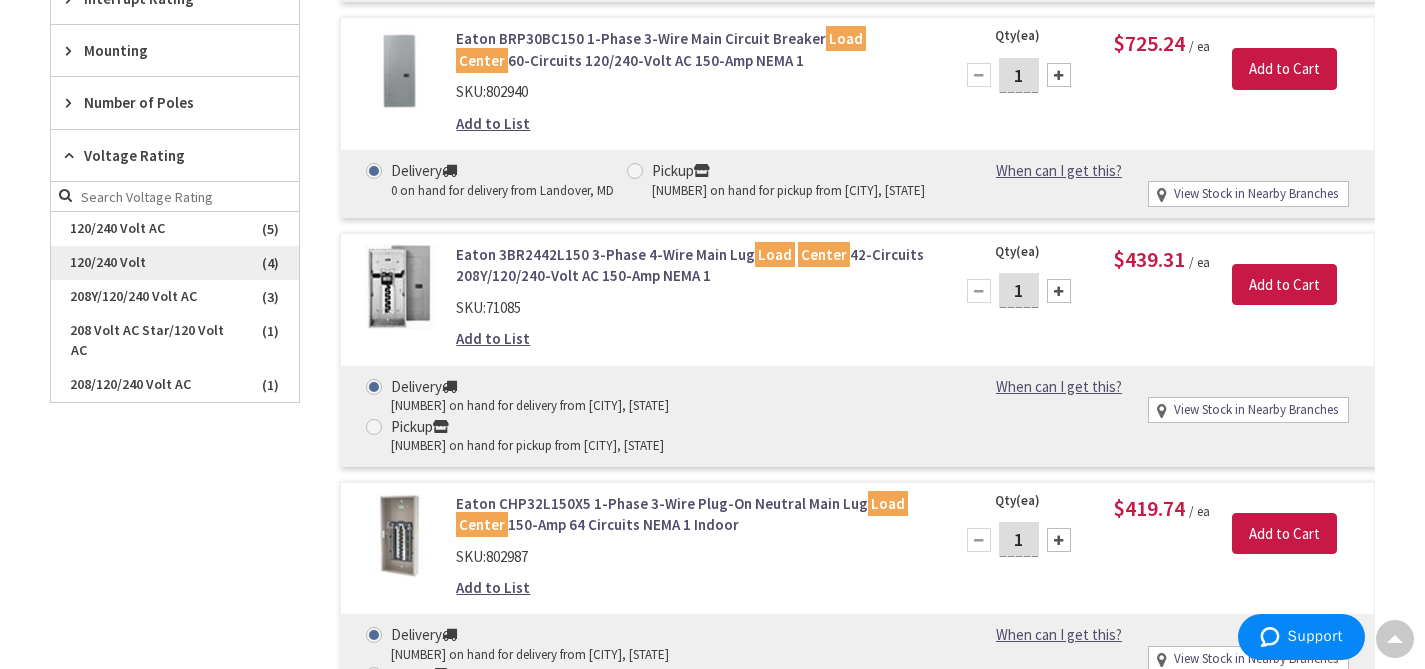 click on "120/240 Volt" at bounding box center (175, 263) 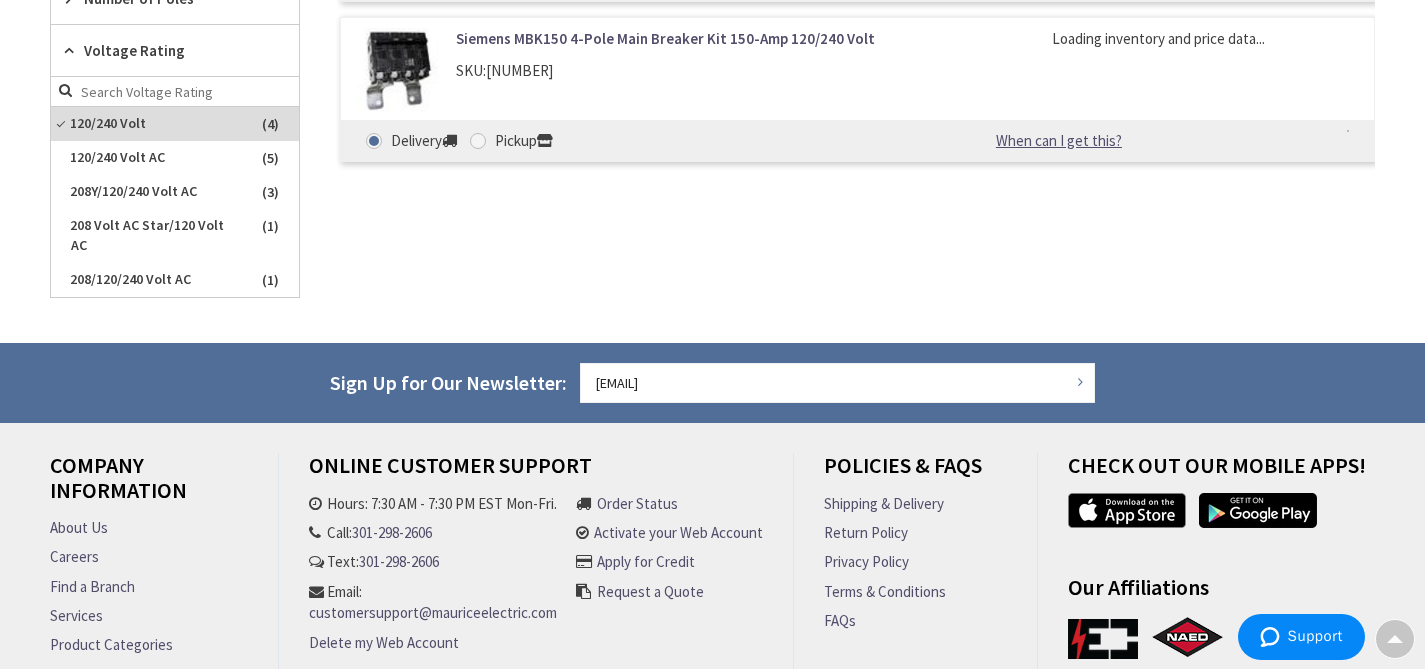 scroll, scrollTop: 1220, scrollLeft: 0, axis: vertical 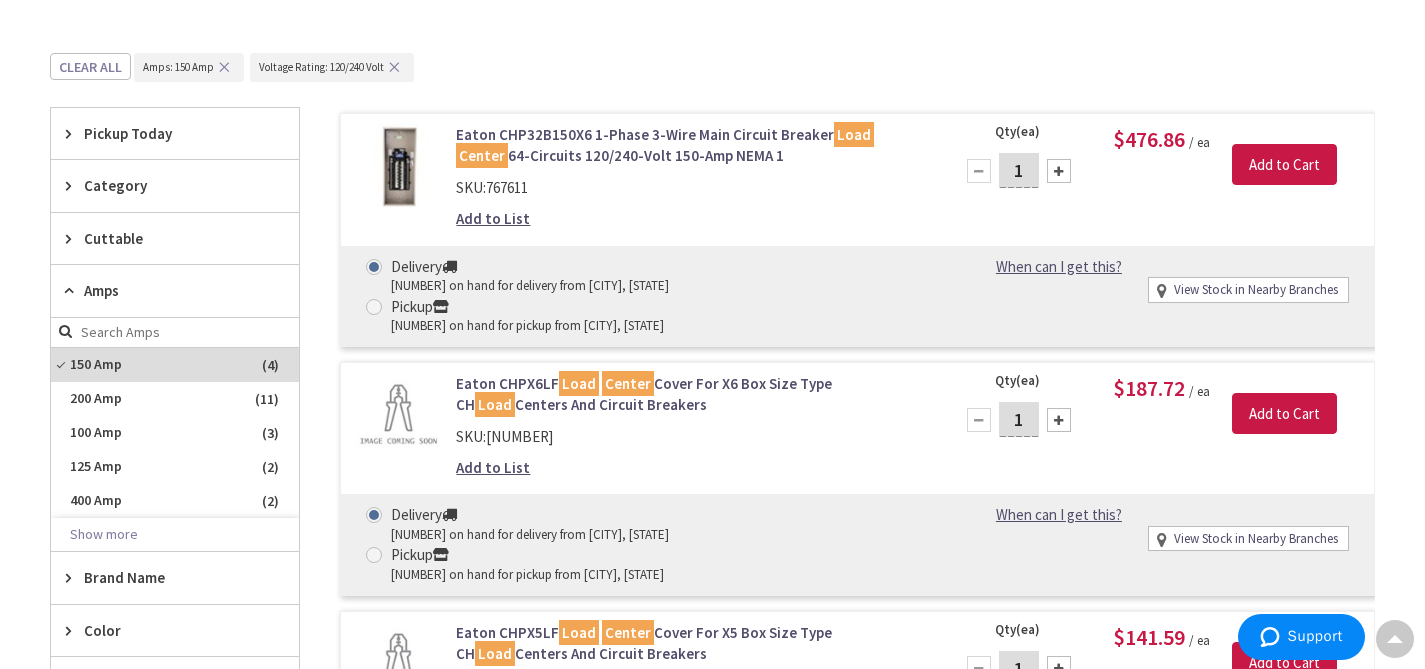 click at bounding box center (73, 185) 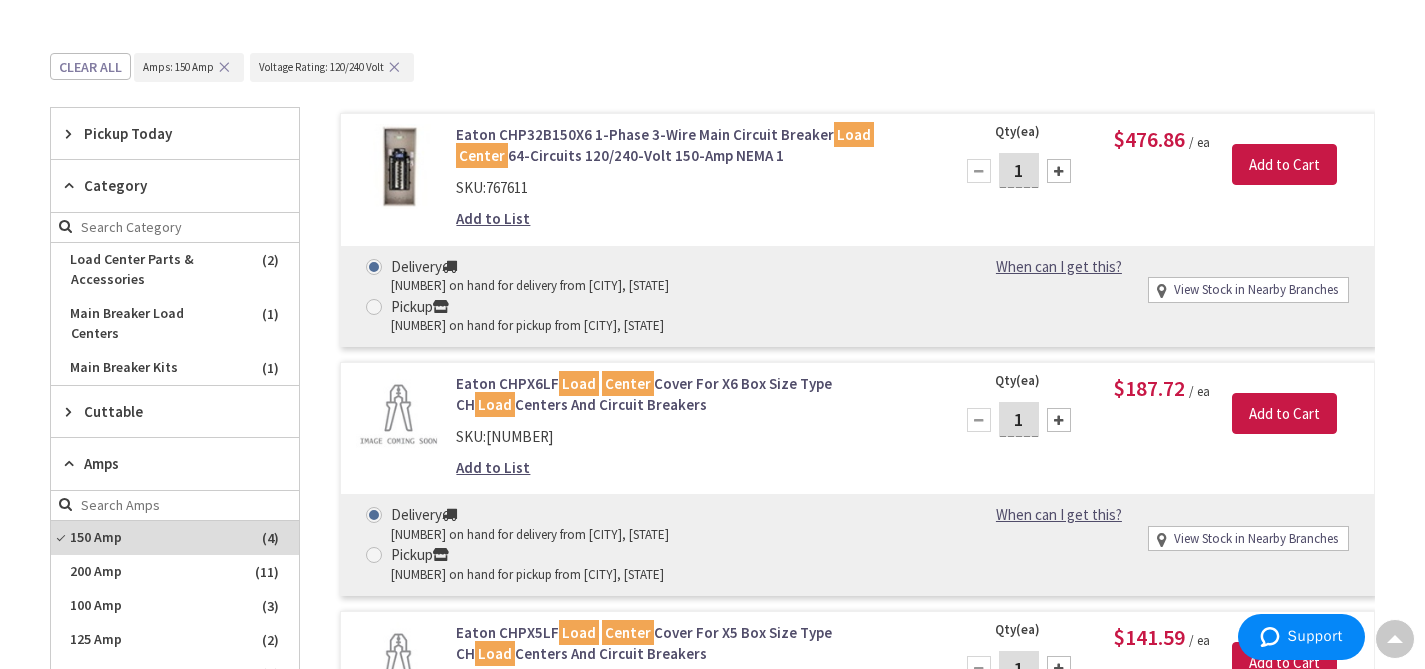 click at bounding box center [73, 411] 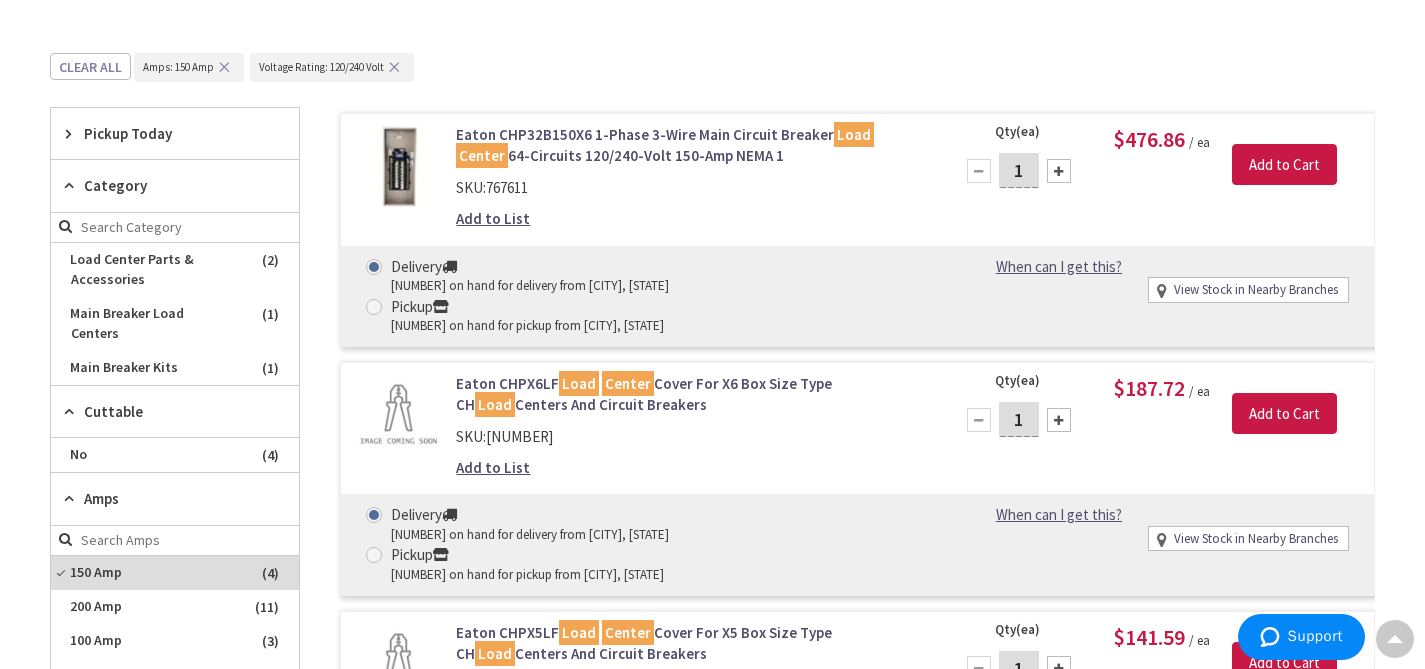 click at bounding box center (73, 411) 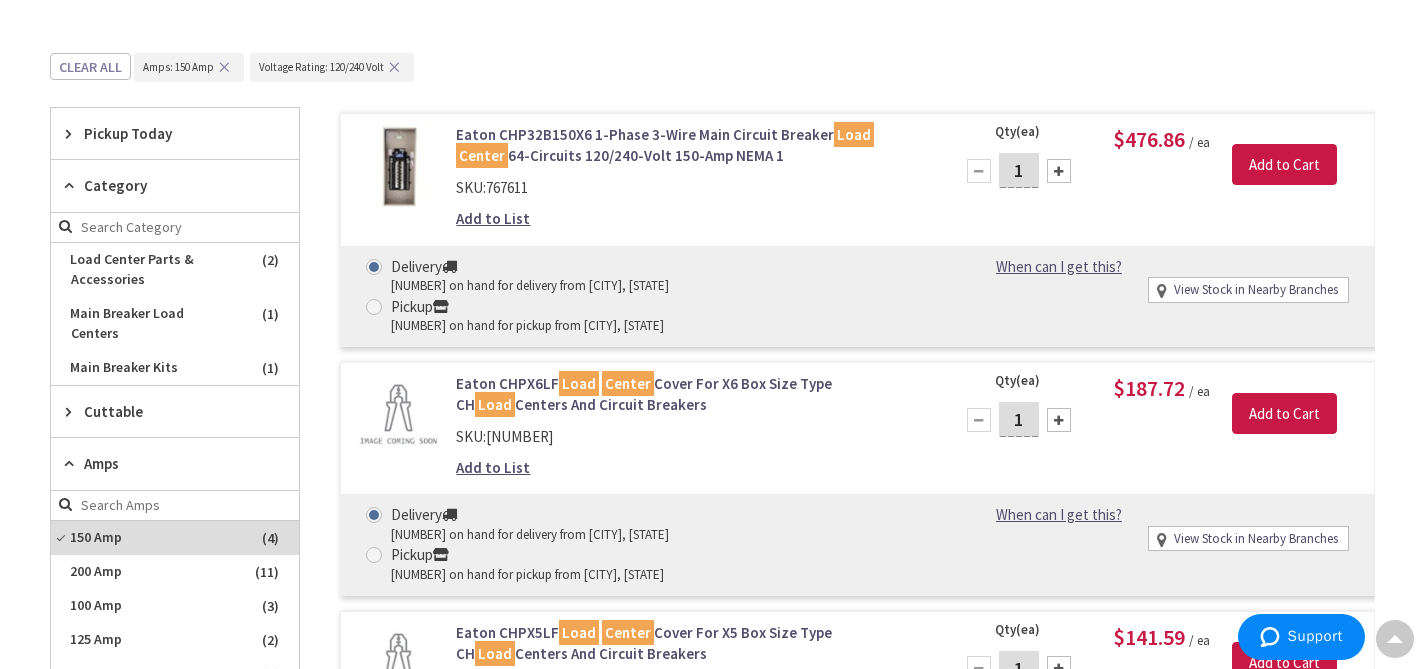 click at bounding box center (73, 463) 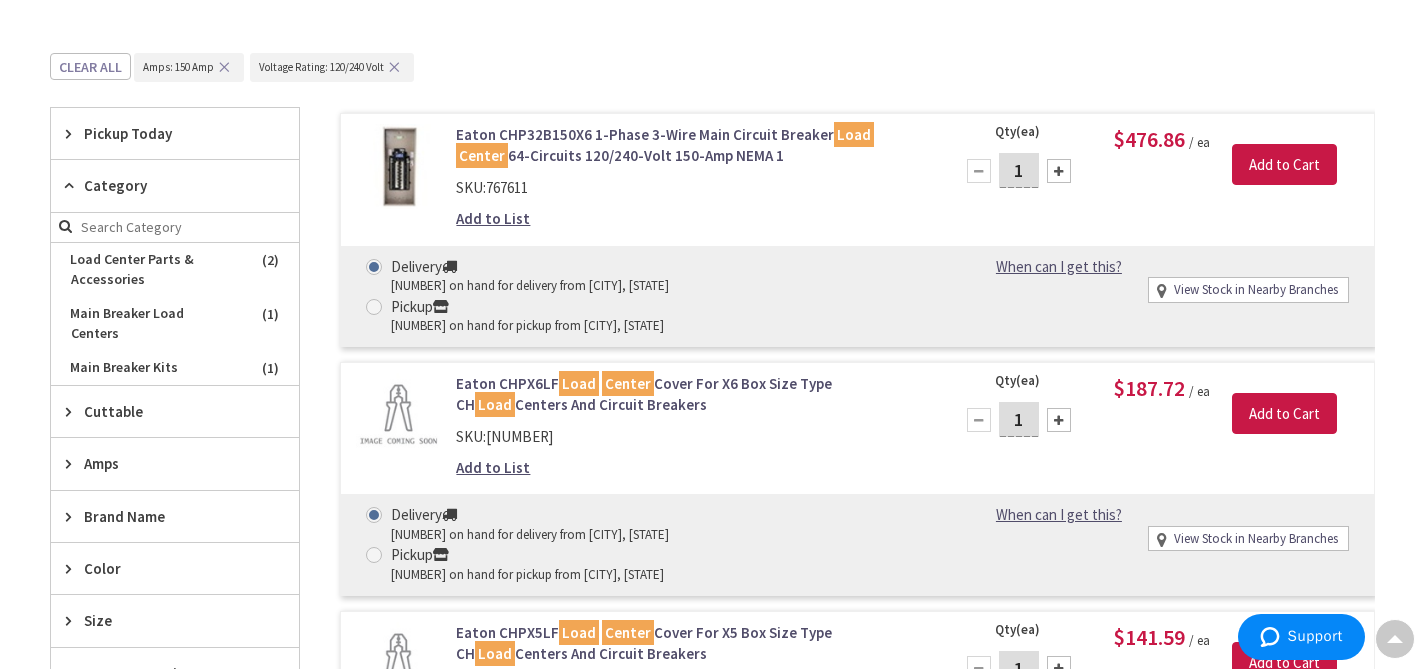 click on "Eaton CHP32B150X6 1-Phase 3-Wire Main Circuit Breaker  Load   Center  64-Circuits 120/240-Volt 150-Amp NEMA 1" at bounding box center [692, 145] 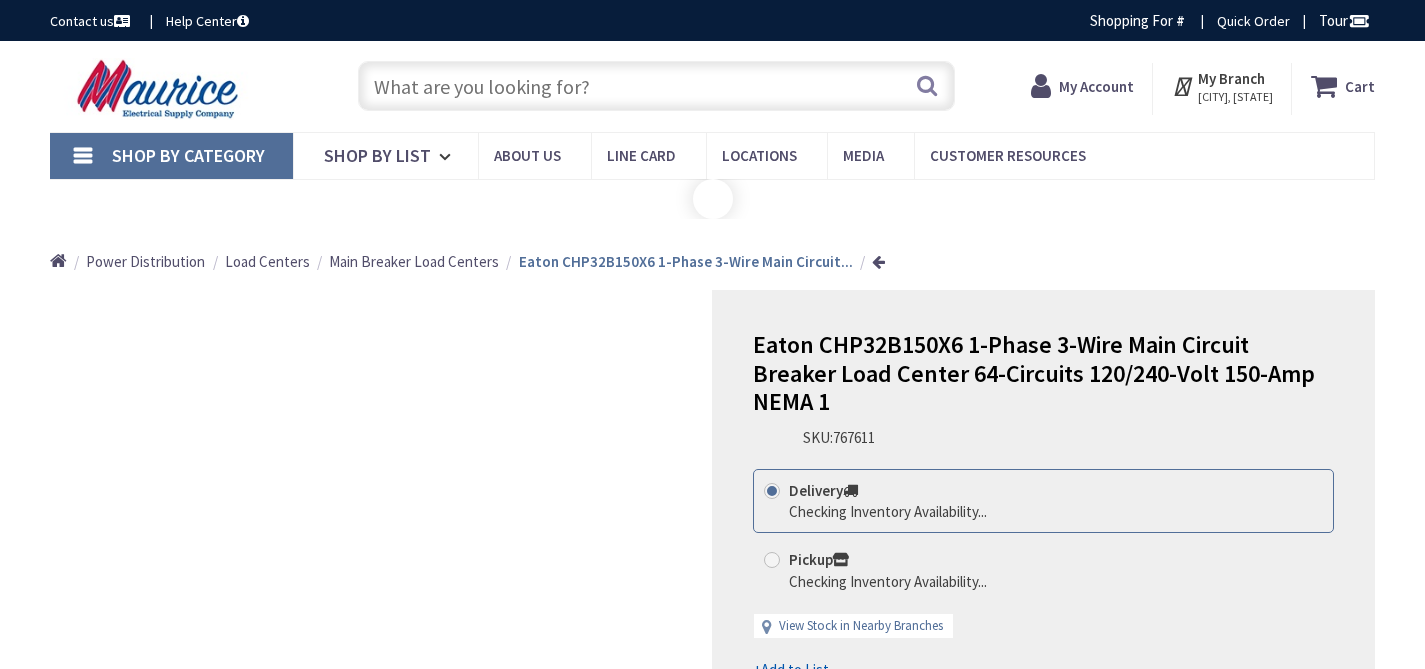 scroll, scrollTop: 0, scrollLeft: 0, axis: both 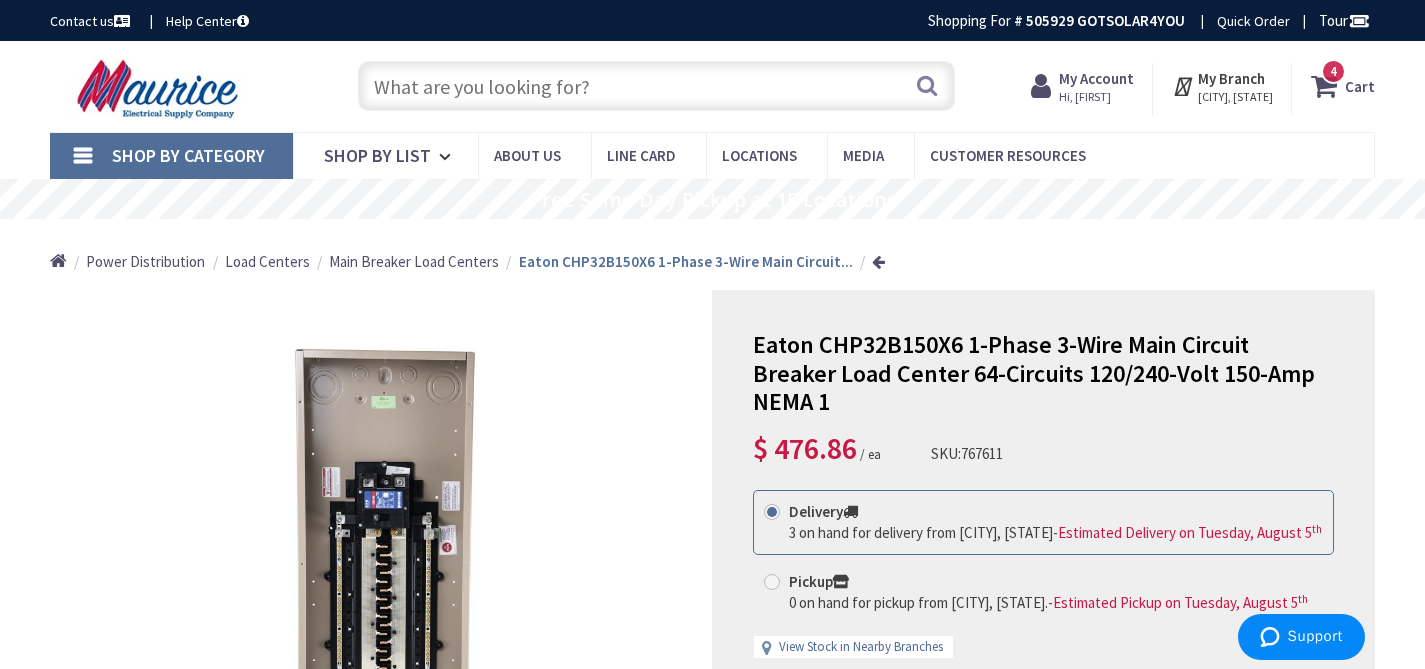 click at bounding box center (656, 86) 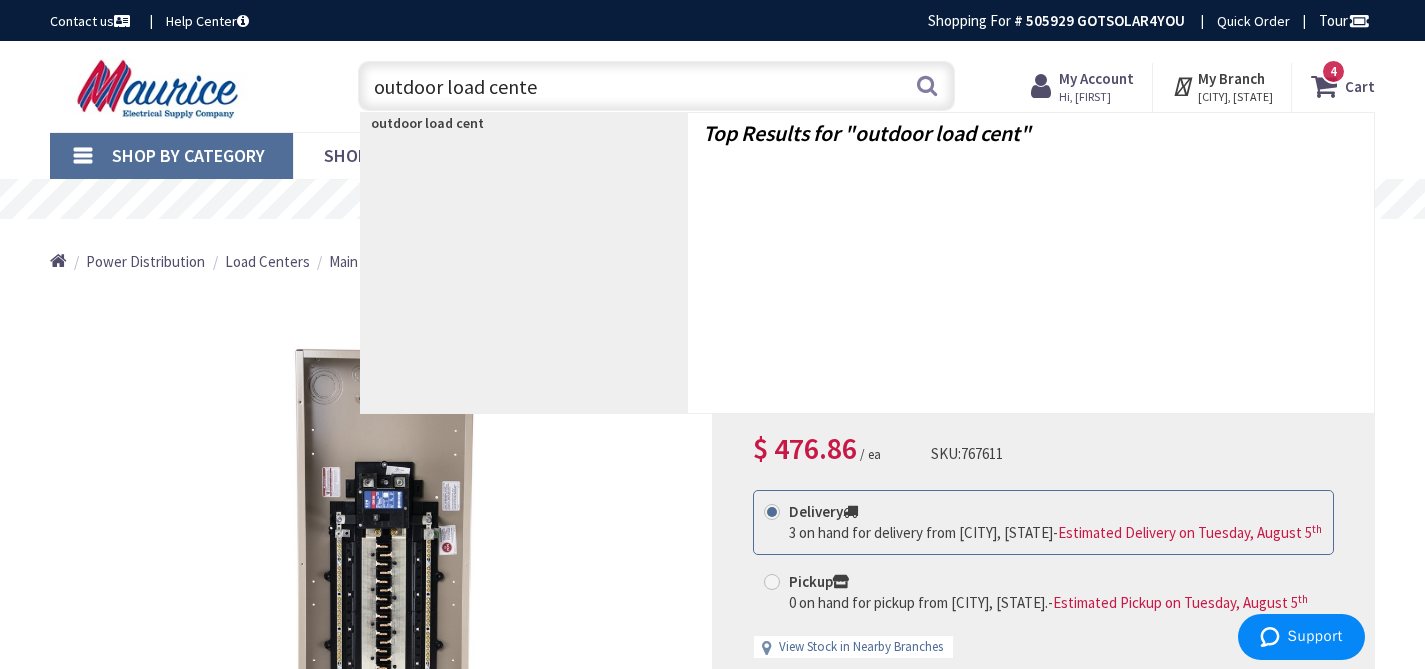 type on "outdoor load center" 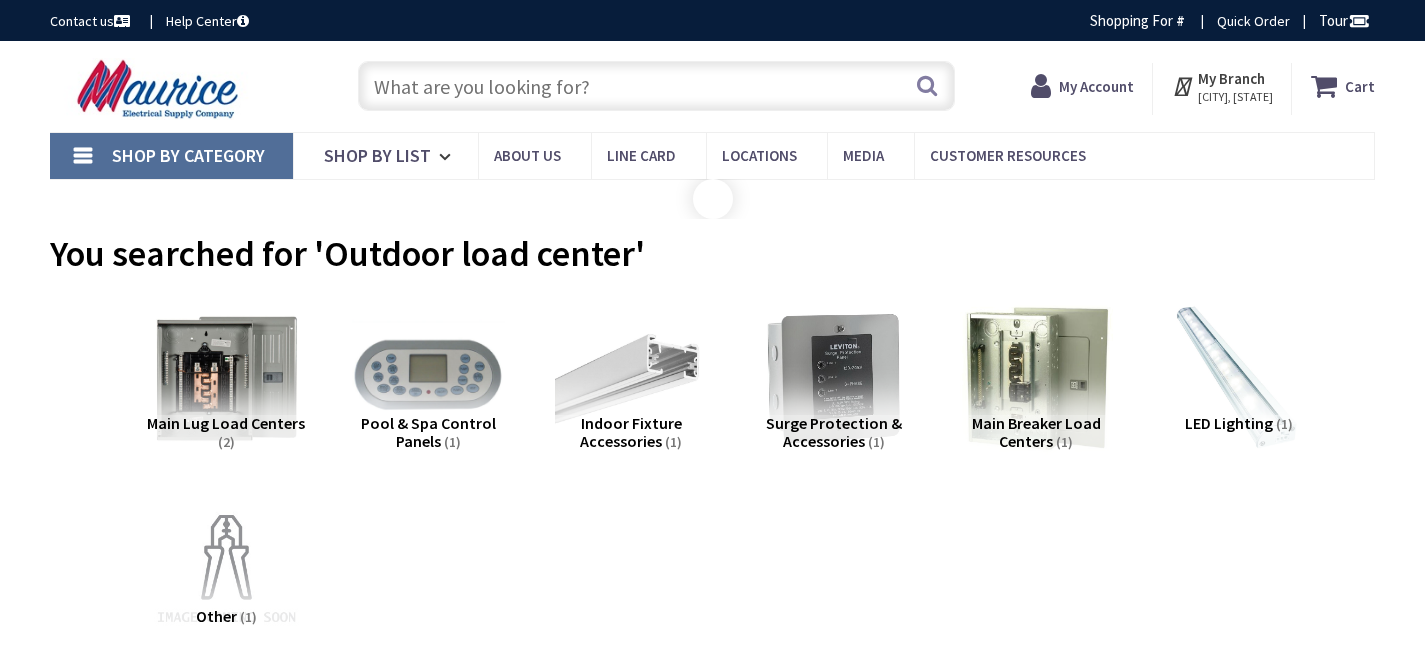 scroll, scrollTop: 0, scrollLeft: 0, axis: both 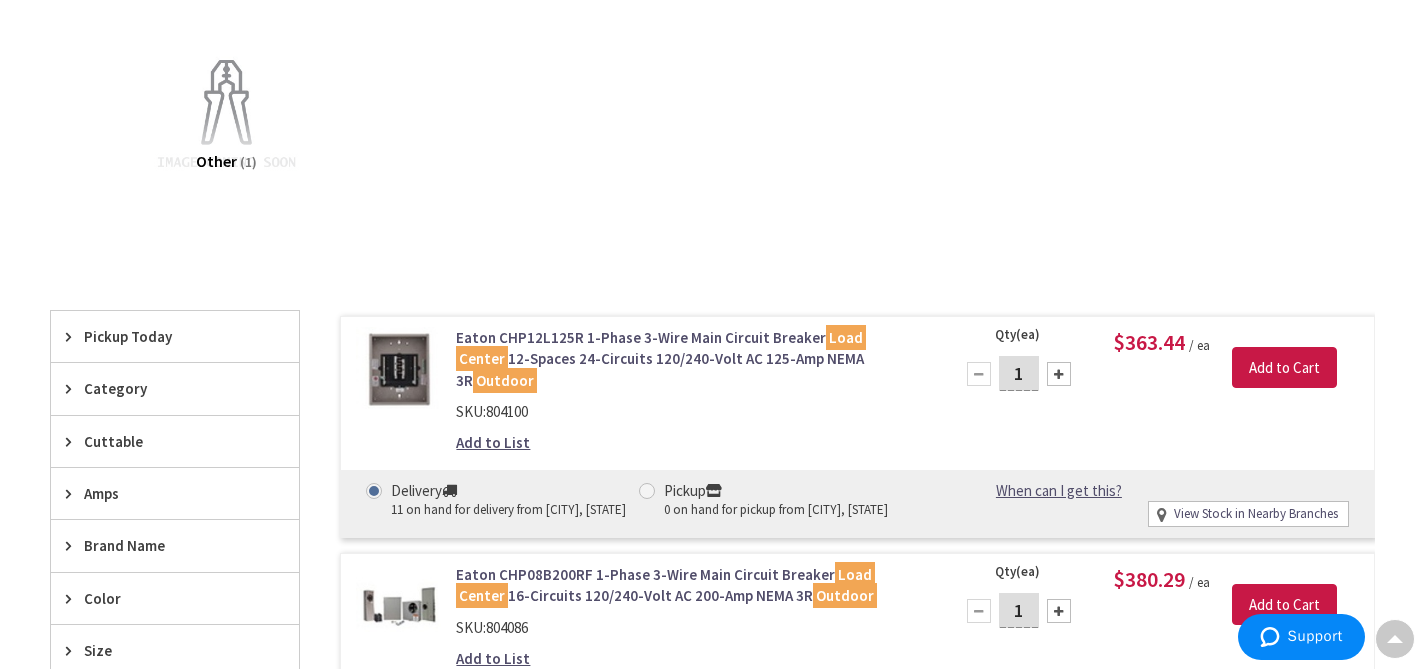 click on "Eaton CHP12L125R 1-Phase 3-Wire Main Circuit Breaker  Load   Center  12-Spaces 24-Circuits 120/240-Volt AC 125-Amp NEMA 3R  Outdoor" at bounding box center (692, 359) 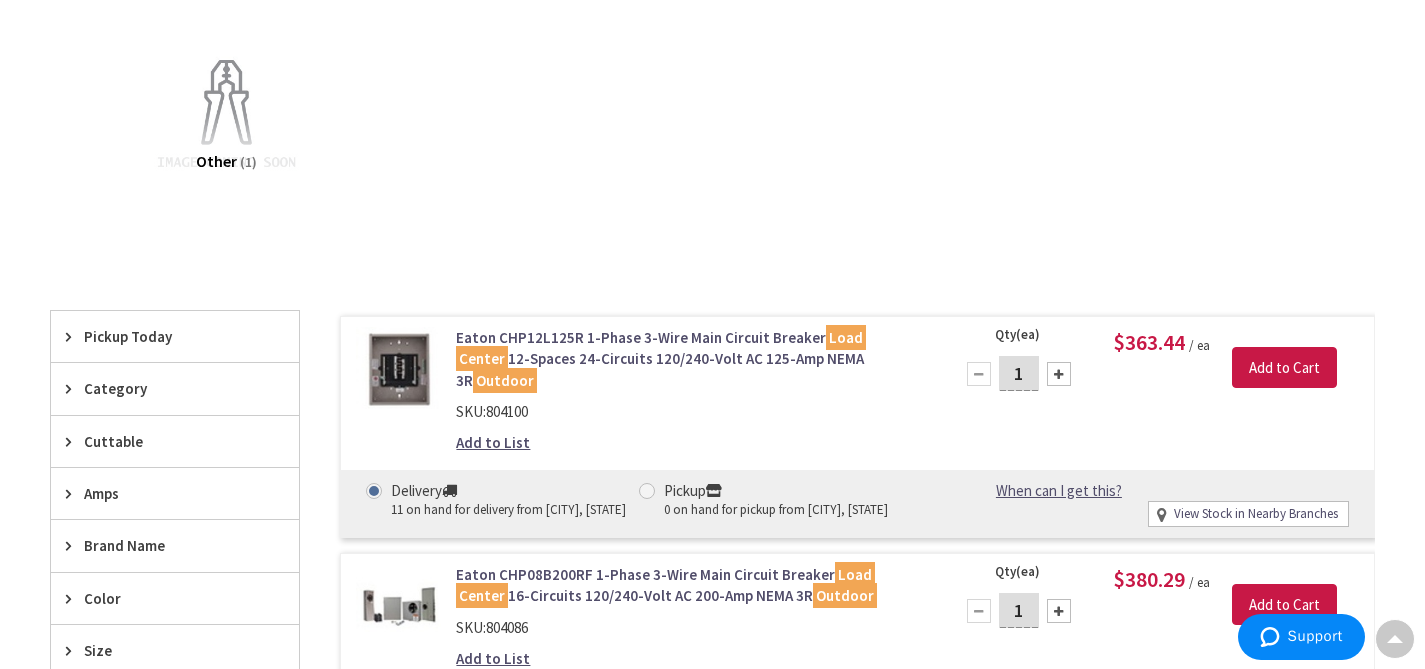 click on "Eaton CHP12L125R 1-Phase 3-Wire Main Circuit Breaker  Load   Center  12-Spaces 24-Circuits 120/240-Volt AC 125-Amp NEMA 3R  Outdoor" at bounding box center (692, 359) 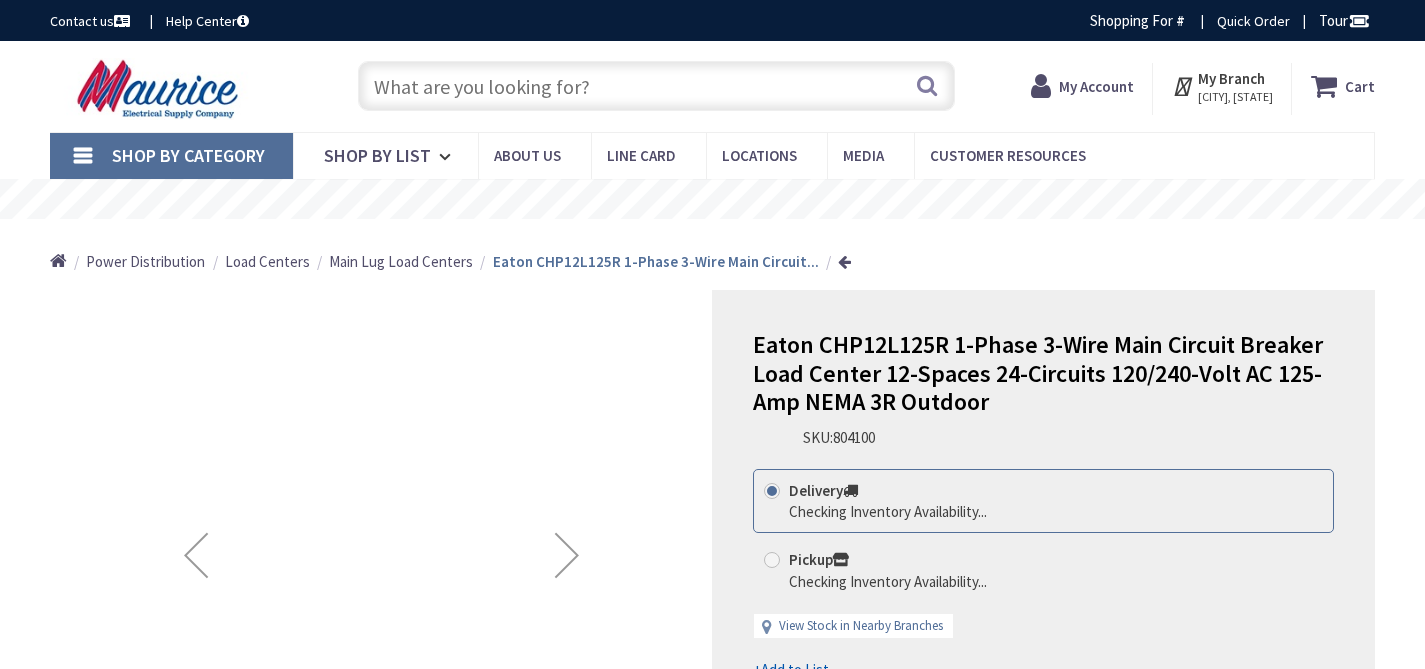 scroll, scrollTop: 0, scrollLeft: 0, axis: both 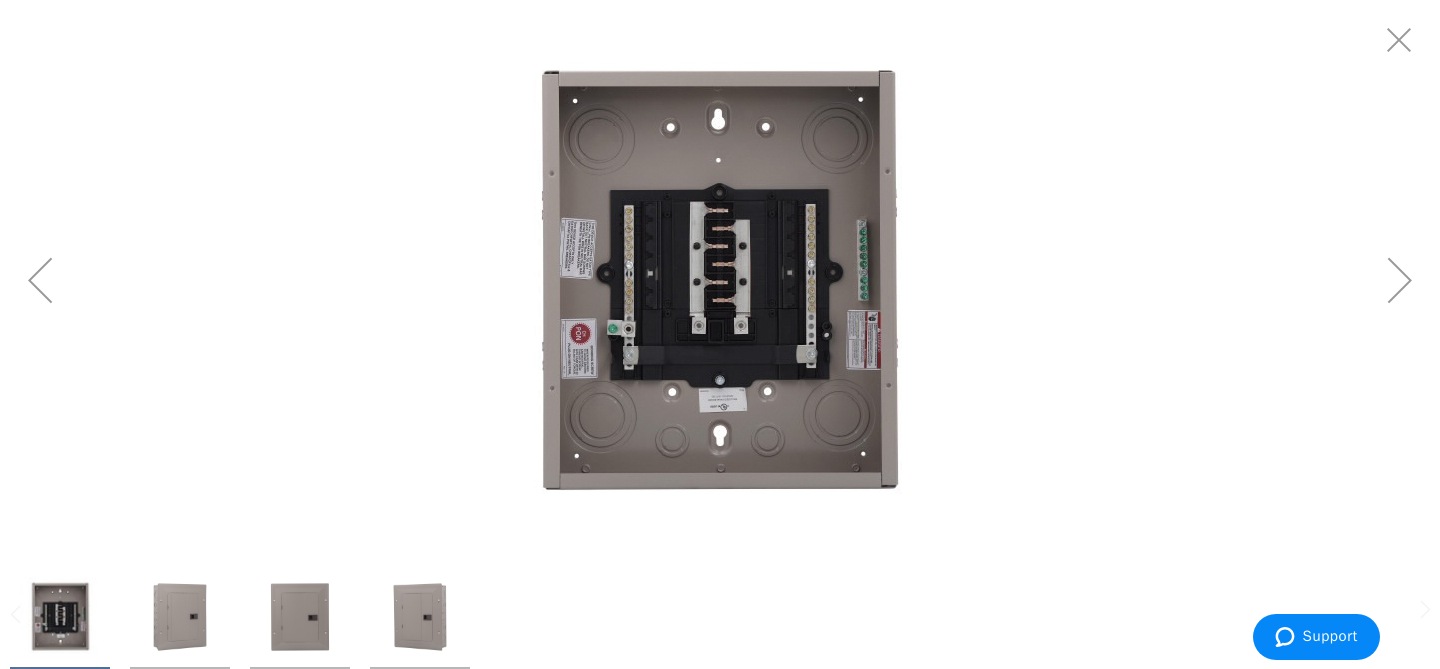click at bounding box center (720, 280) 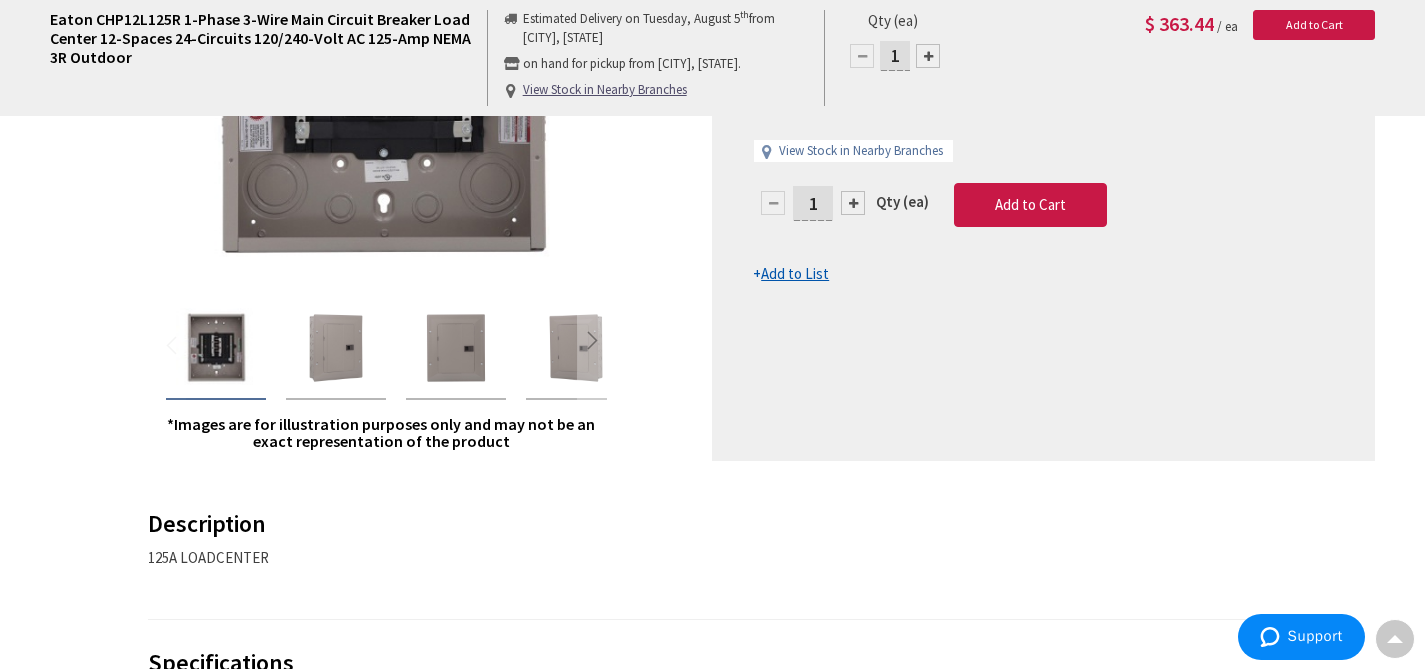 scroll, scrollTop: 538, scrollLeft: 0, axis: vertical 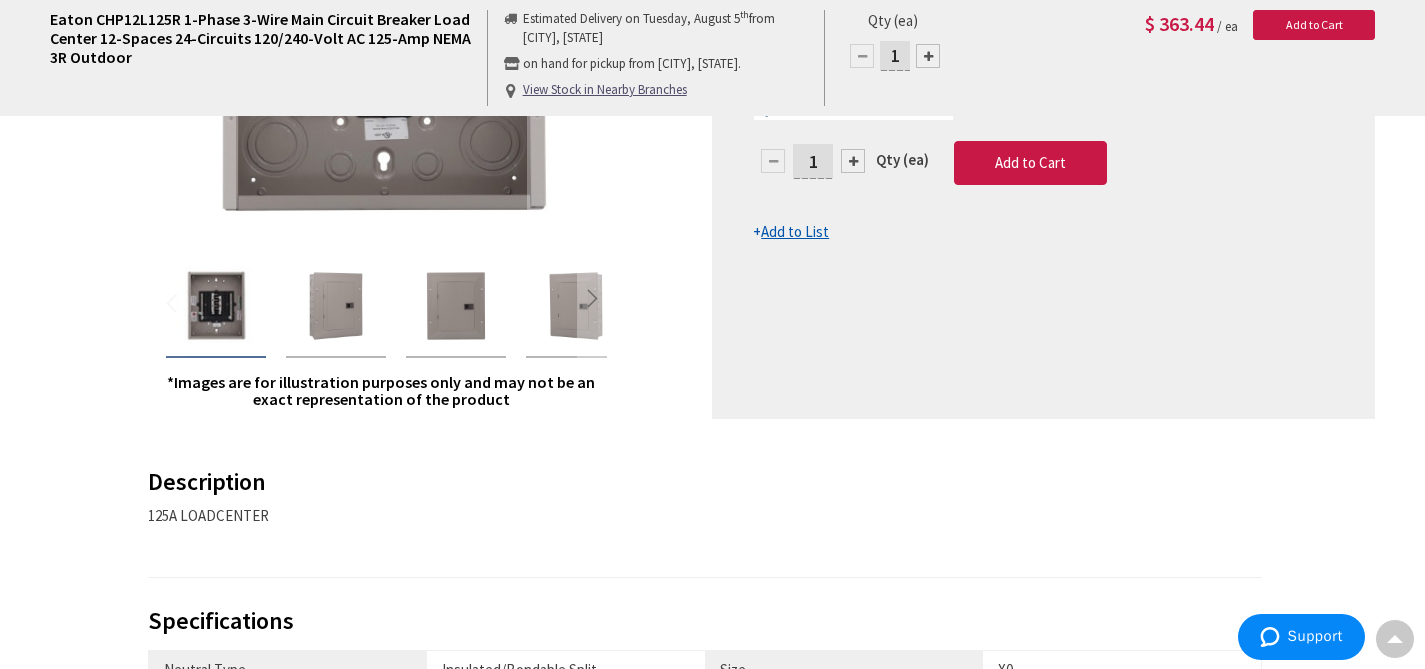 click at bounding box center (336, 306) 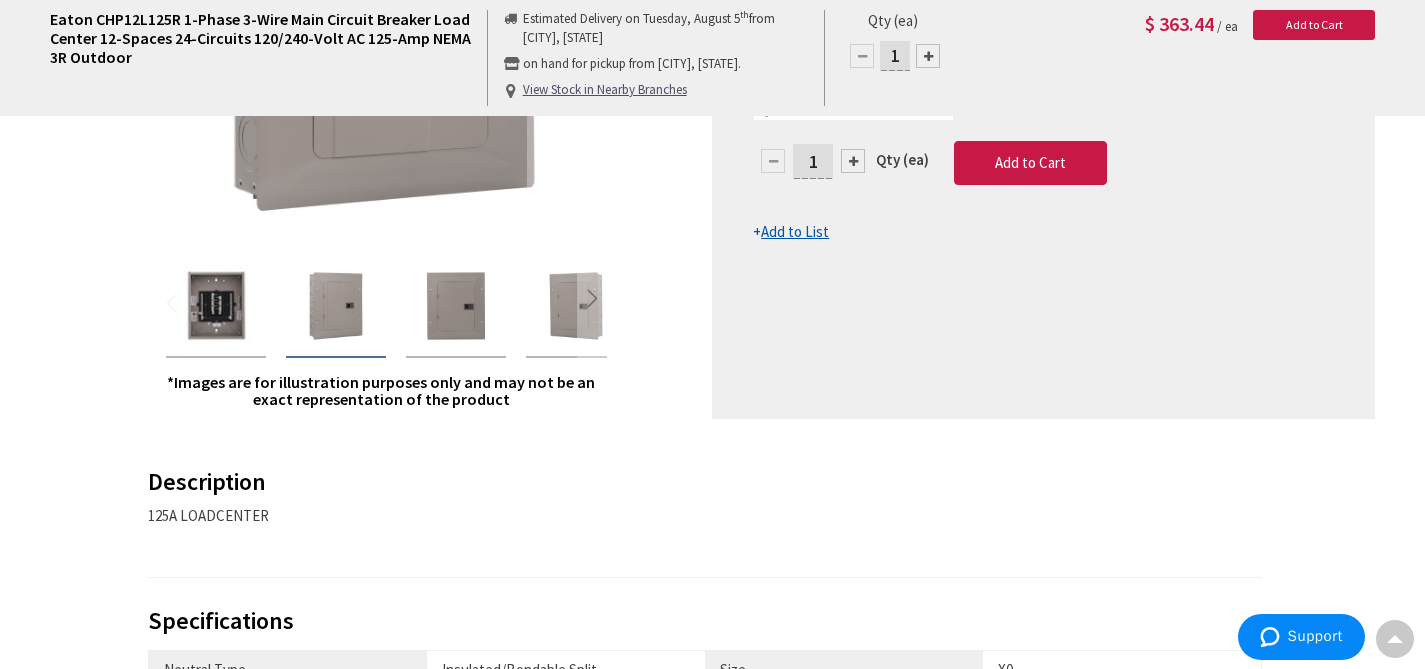 click at bounding box center [456, 306] 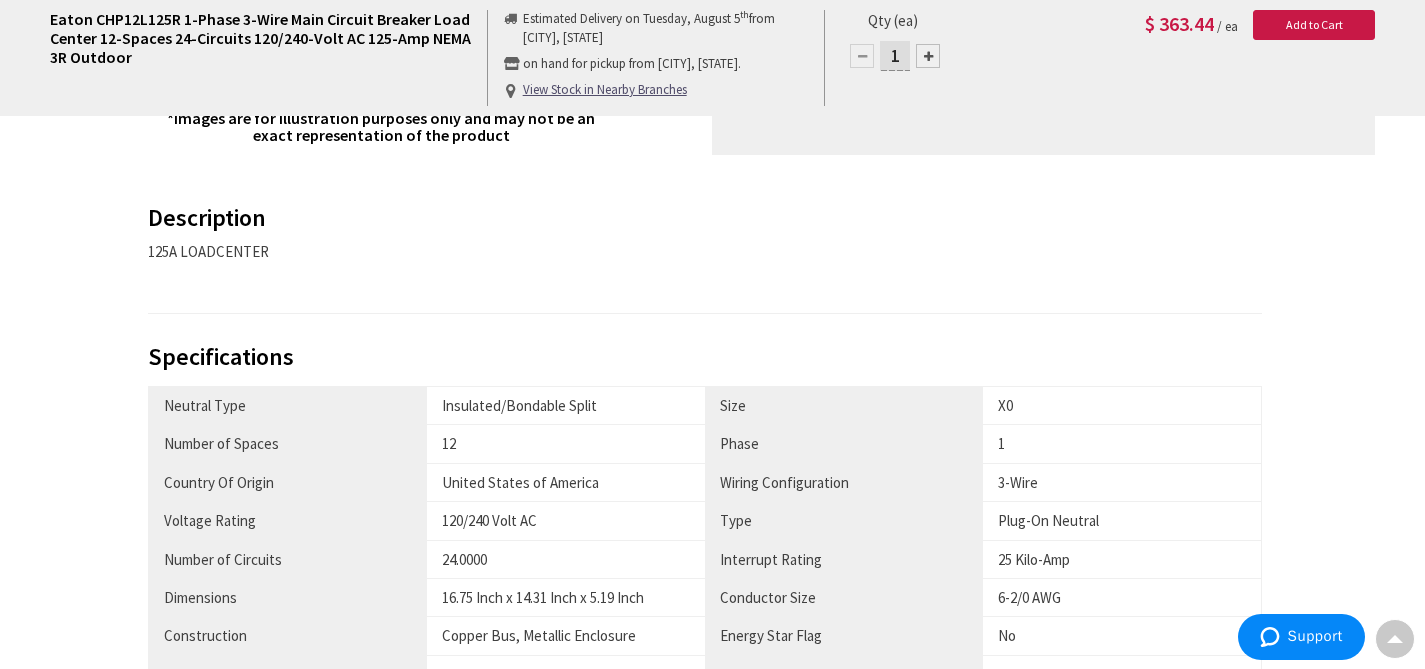 scroll, scrollTop: 717, scrollLeft: 0, axis: vertical 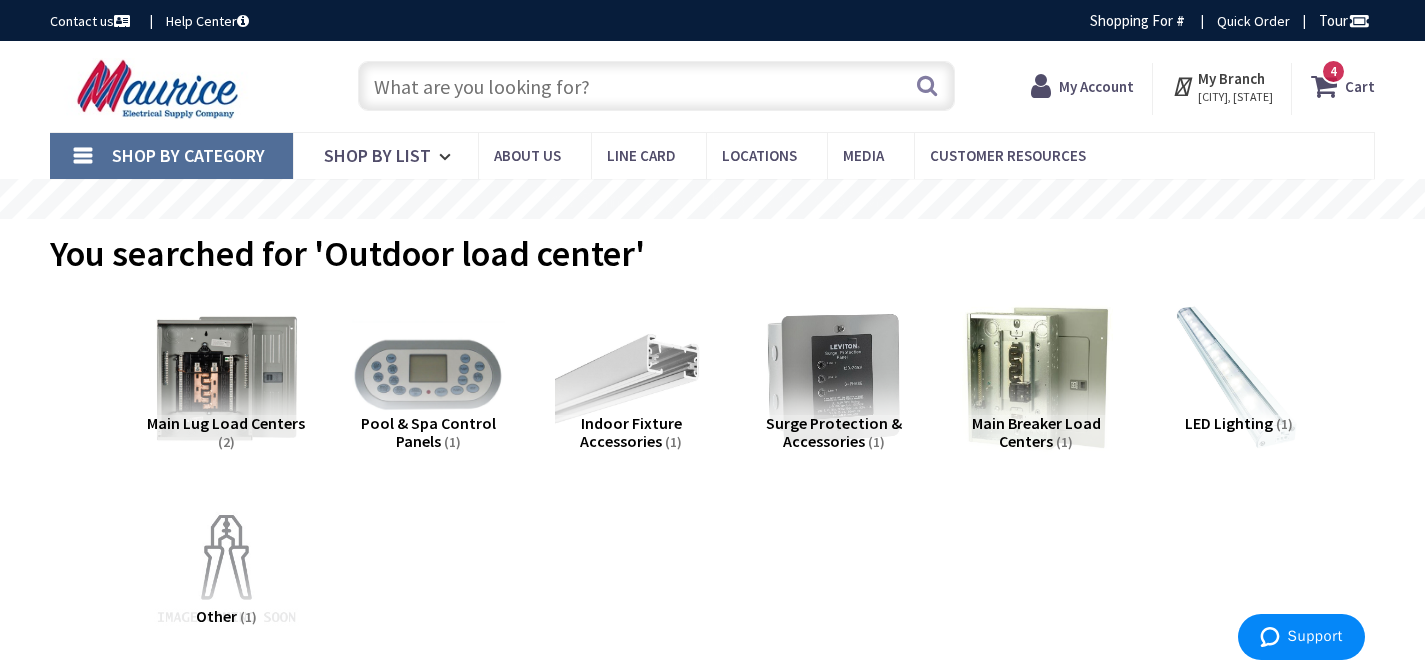 click at bounding box center (656, 86) 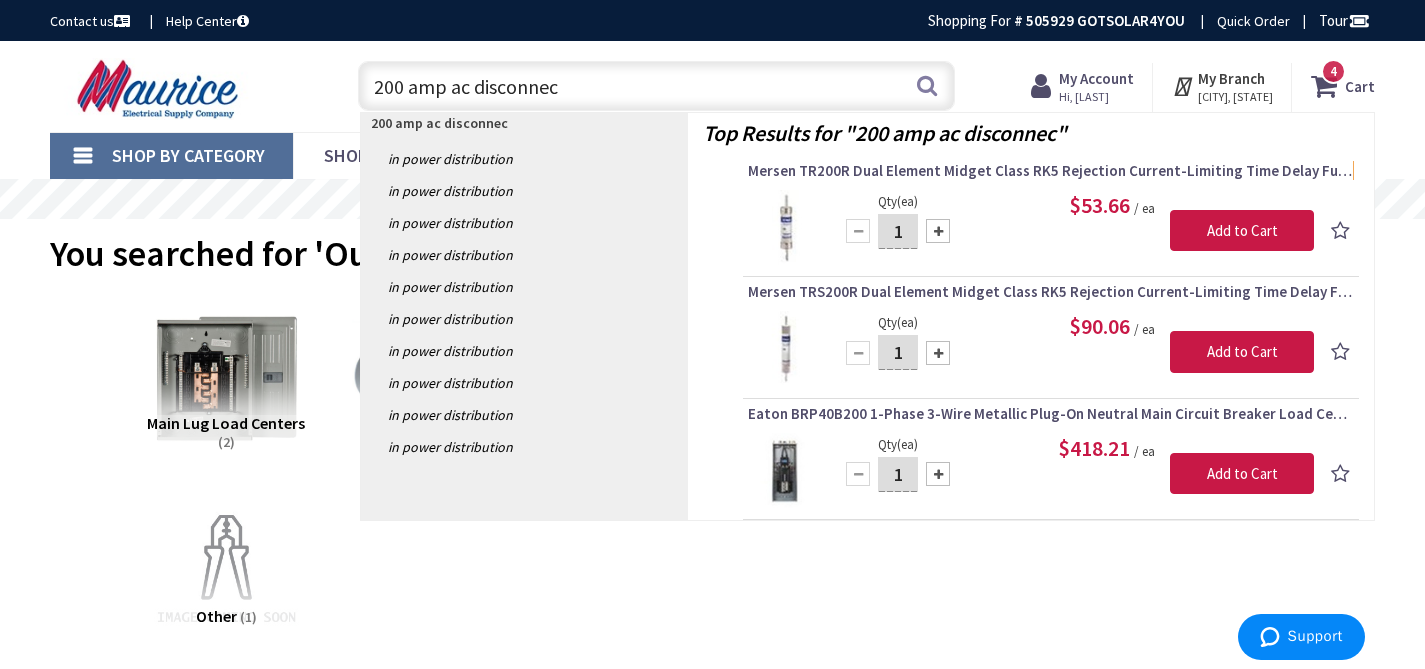 type on "200 amp ac disconnect" 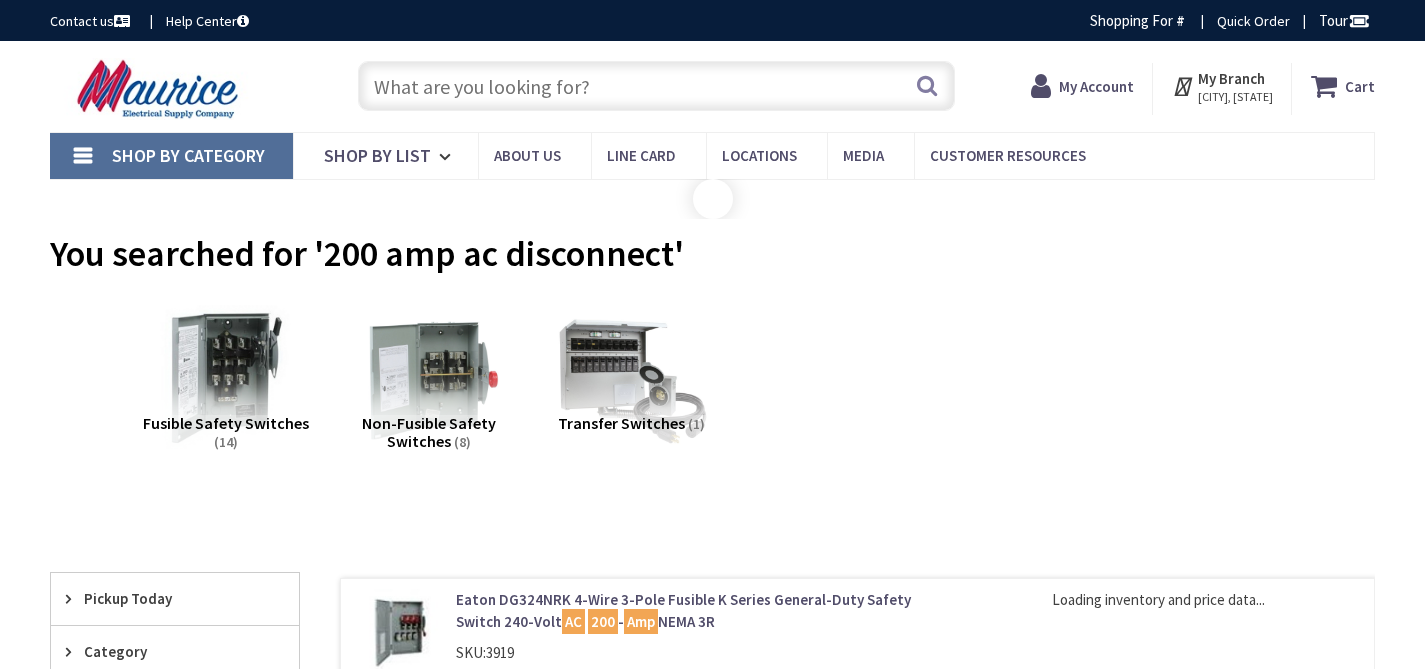 scroll, scrollTop: 0, scrollLeft: 0, axis: both 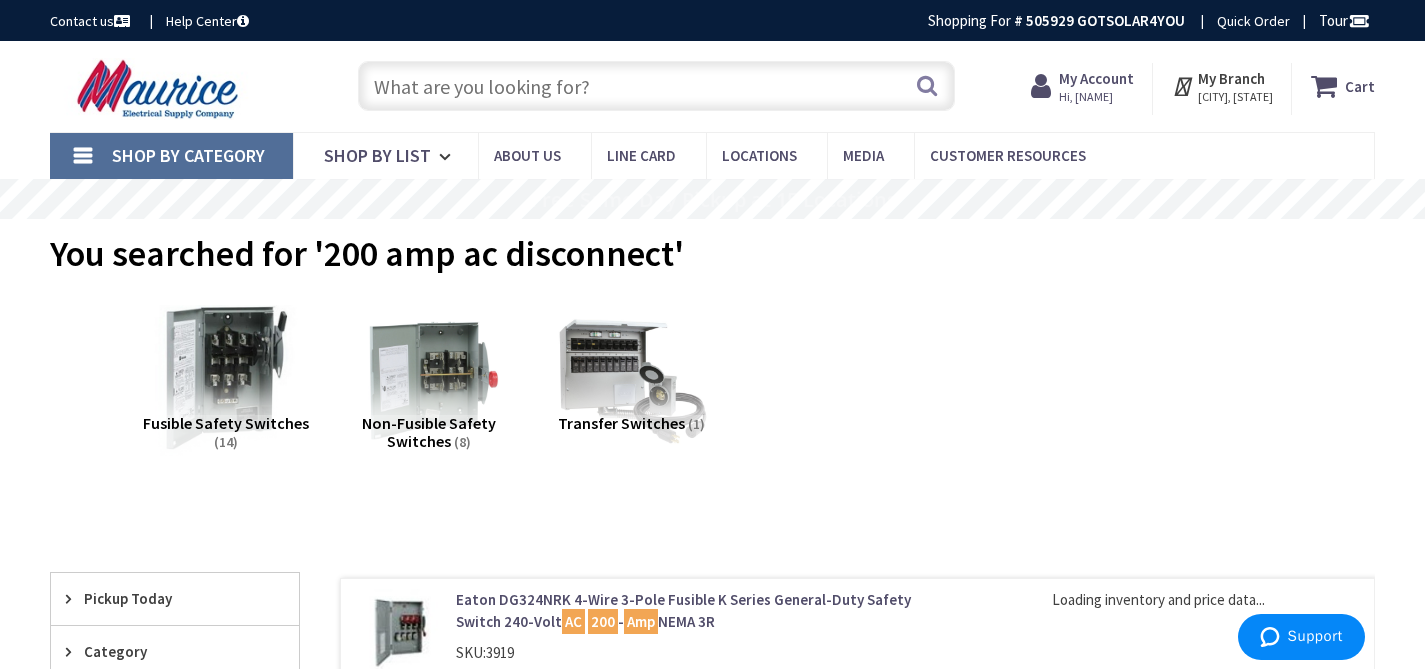 click at bounding box center (226, 378) 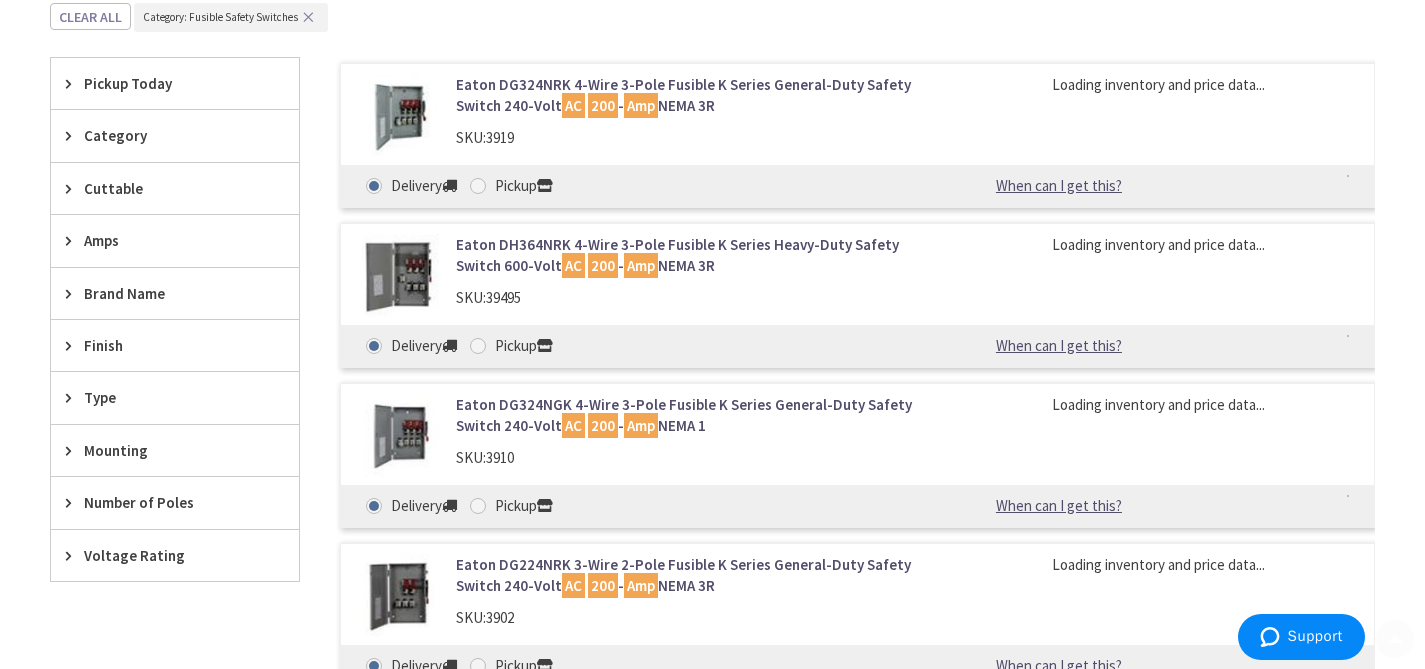 scroll, scrollTop: 536, scrollLeft: 0, axis: vertical 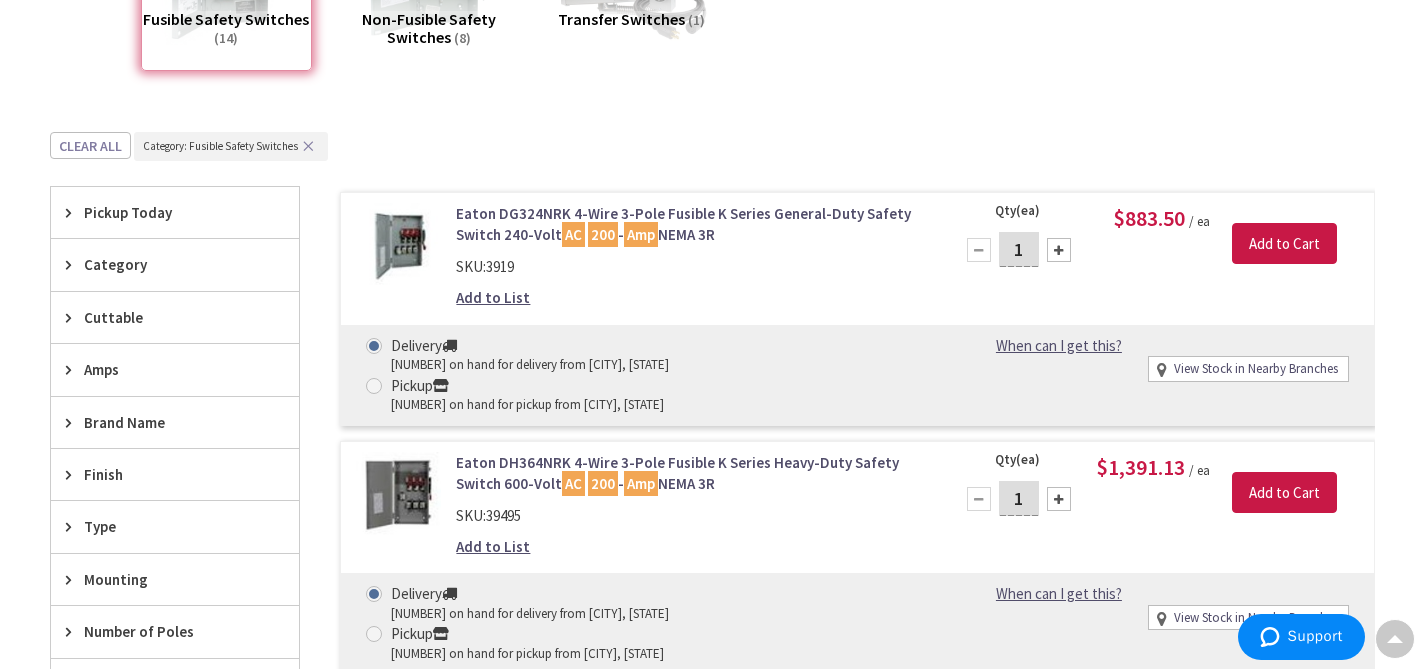 click on "Eaton DG324NRK 4-Wire 3-Pole Fusible K Series General-Duty Safety Switch 240-Volt  AC   200 - Amp  NEMA 3R" at bounding box center [692, 224] 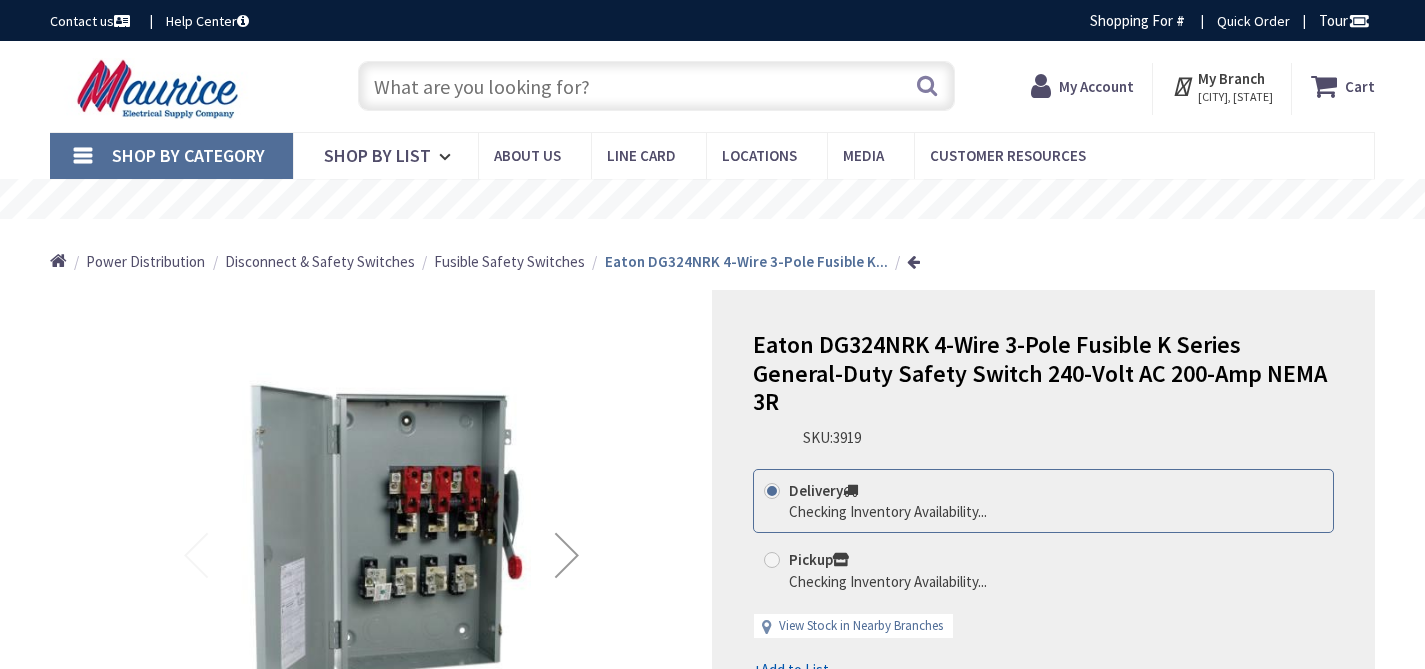 scroll, scrollTop: 0, scrollLeft: 0, axis: both 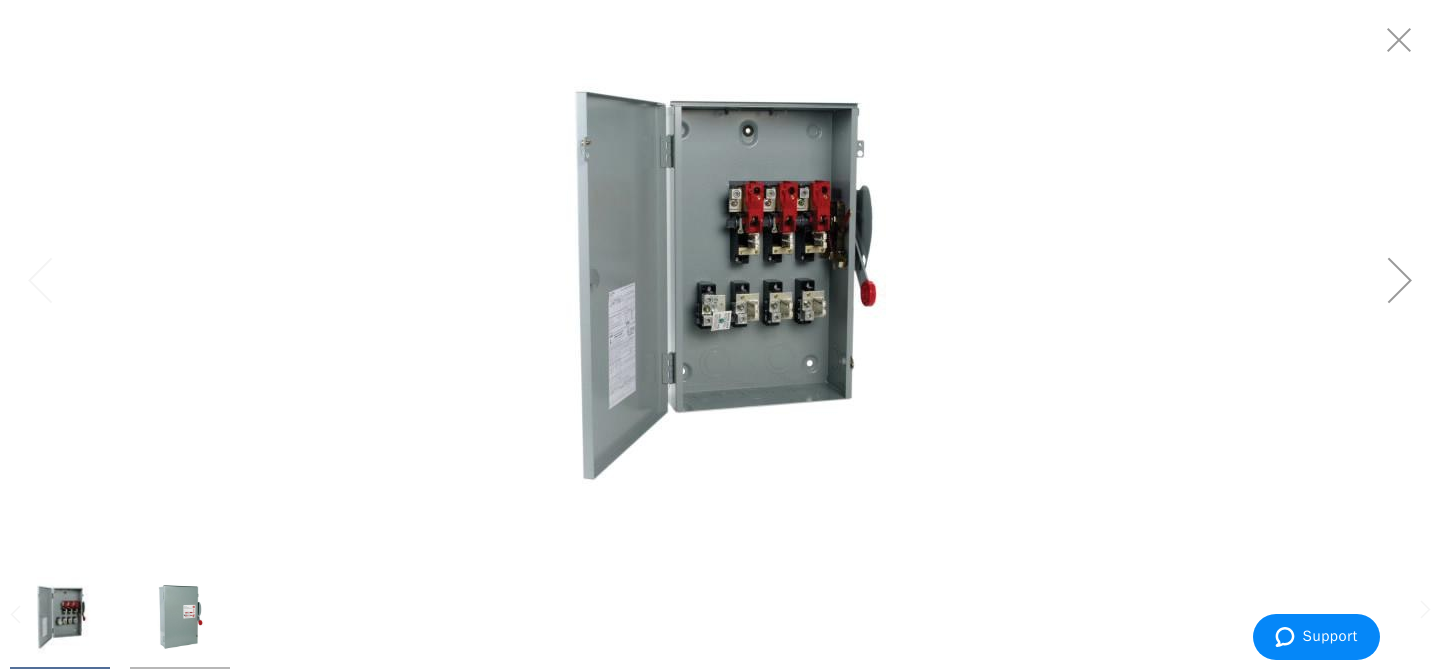 click at bounding box center [720, 280] 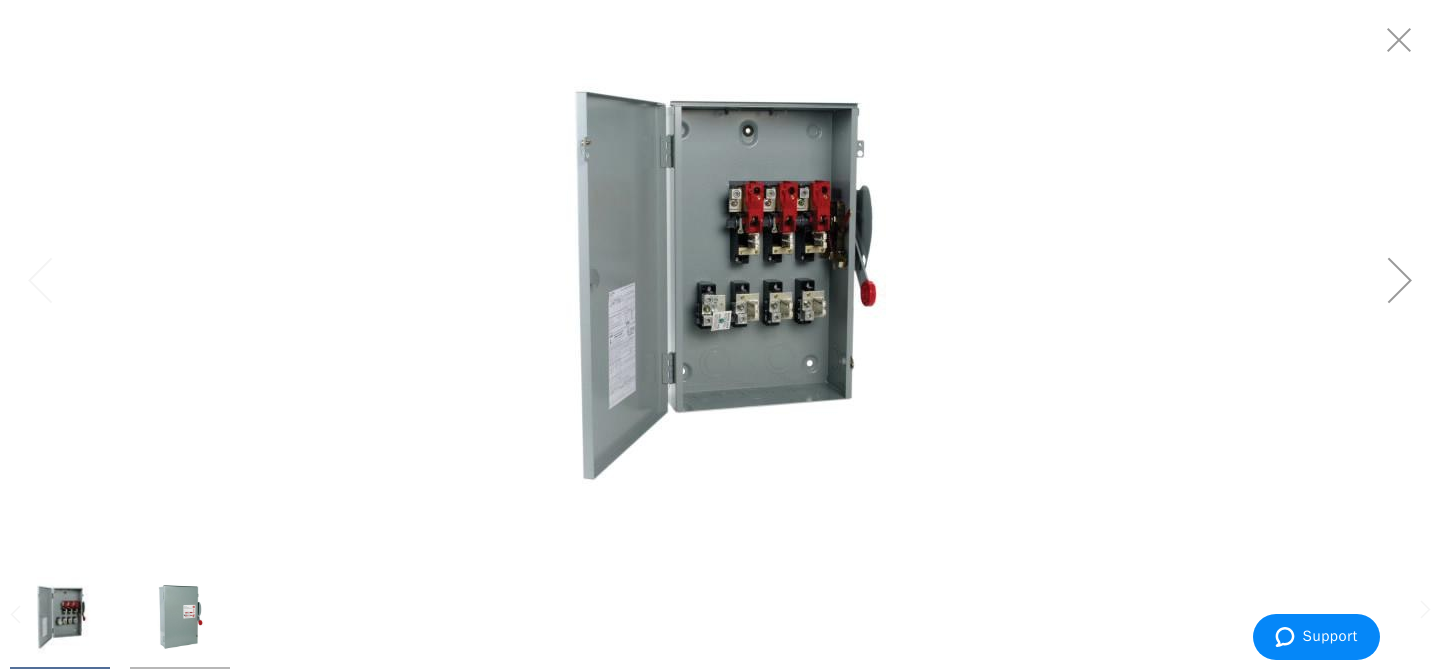 click at bounding box center (180, 617) 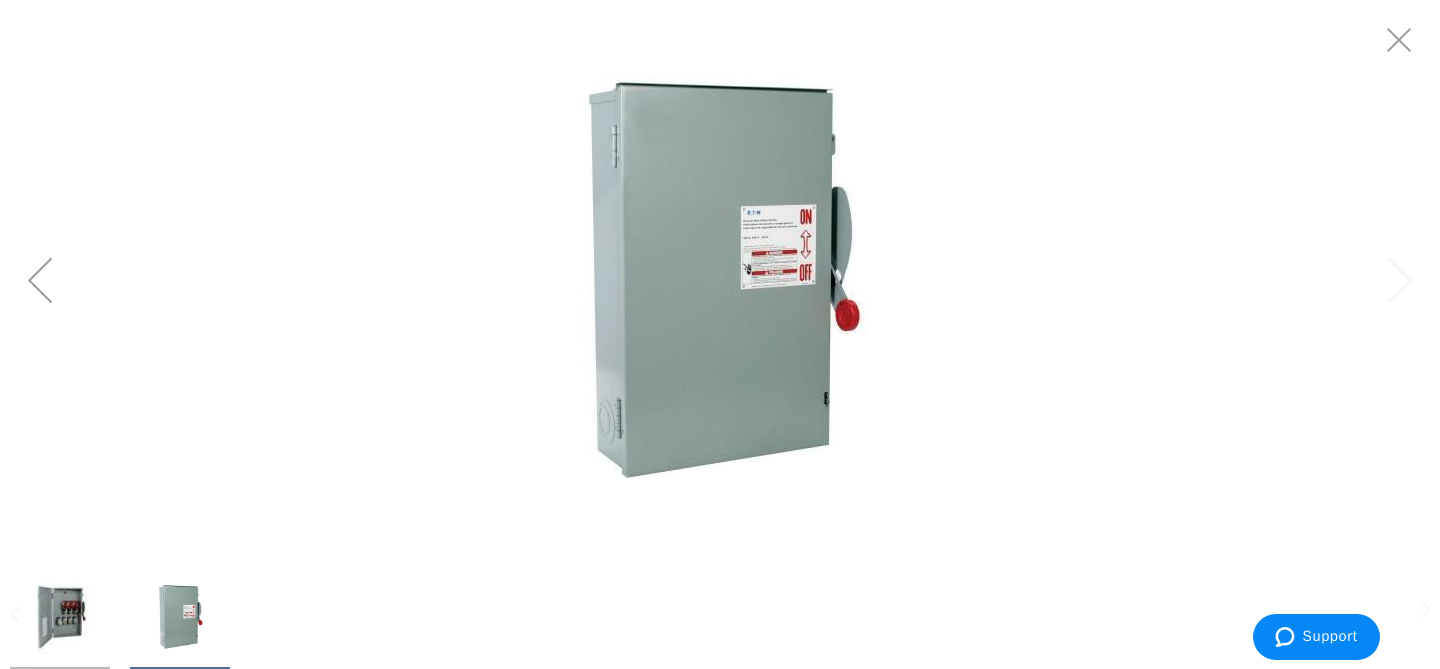 click at bounding box center [720, 280] 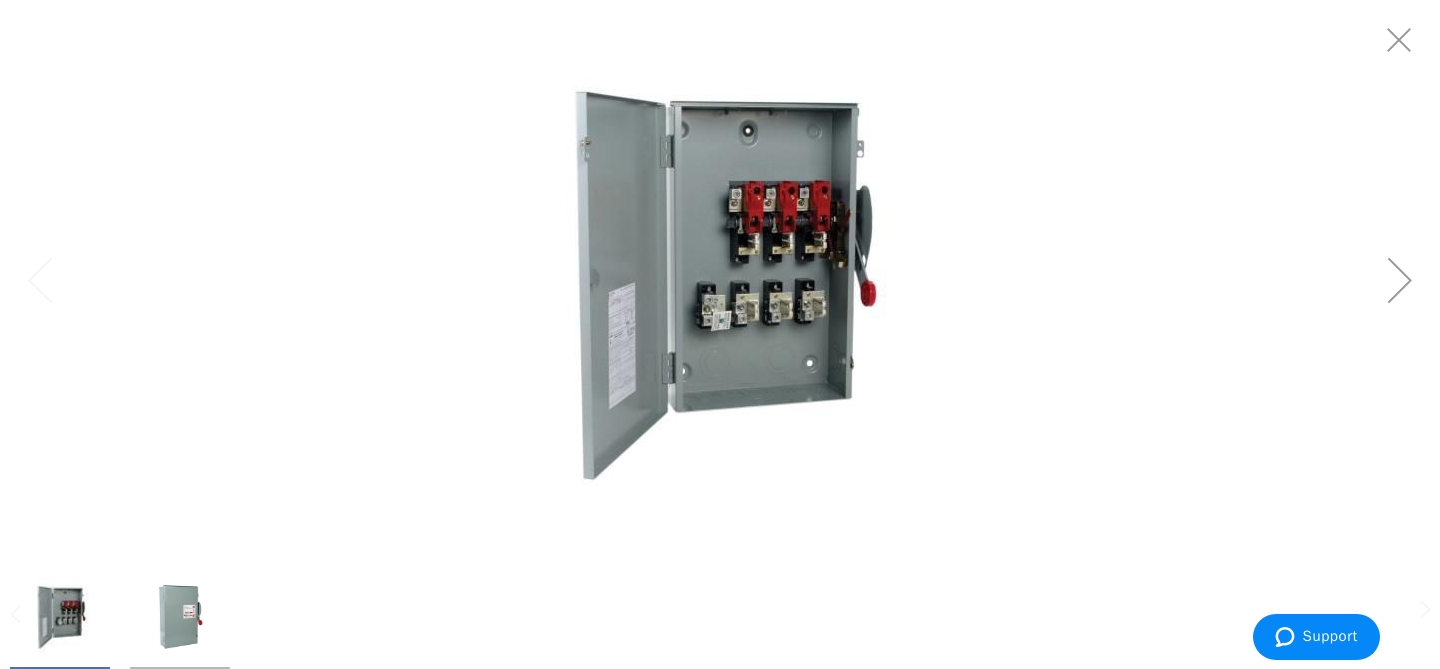click at bounding box center [720, 280] 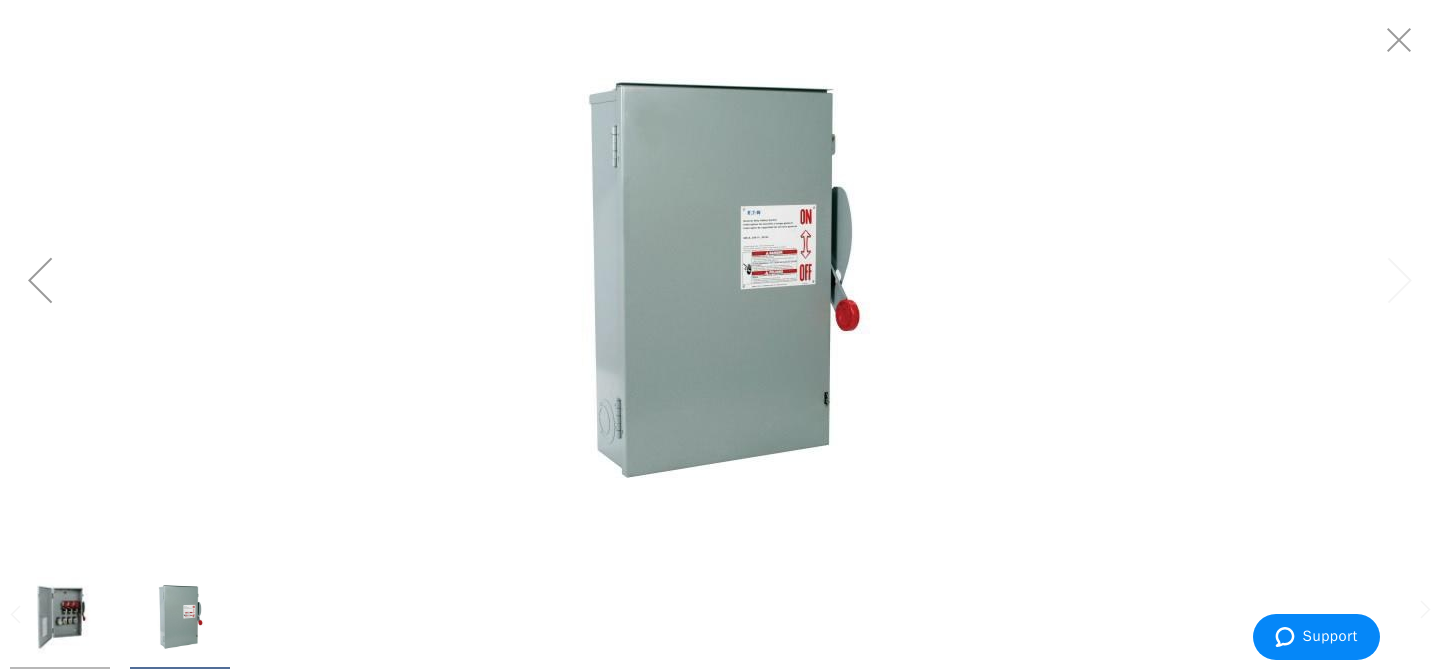 click at bounding box center [60, 617] 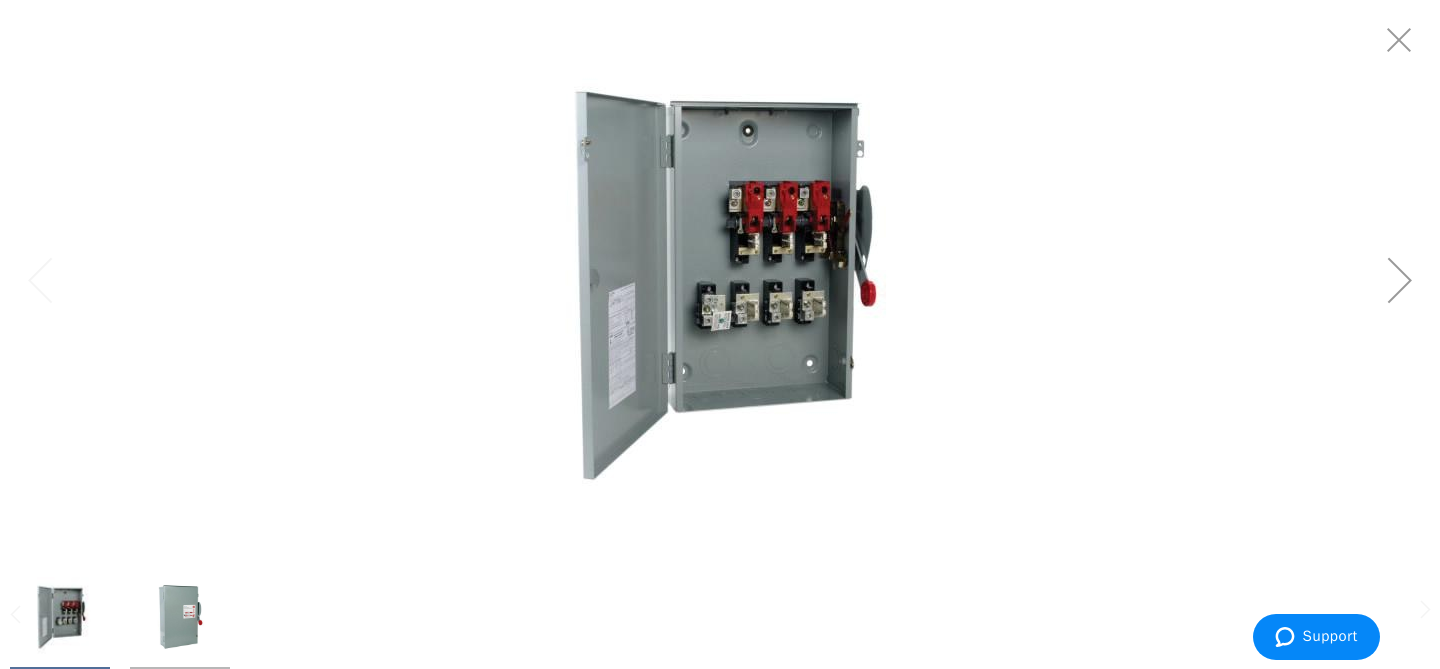 click at bounding box center [720, 280] 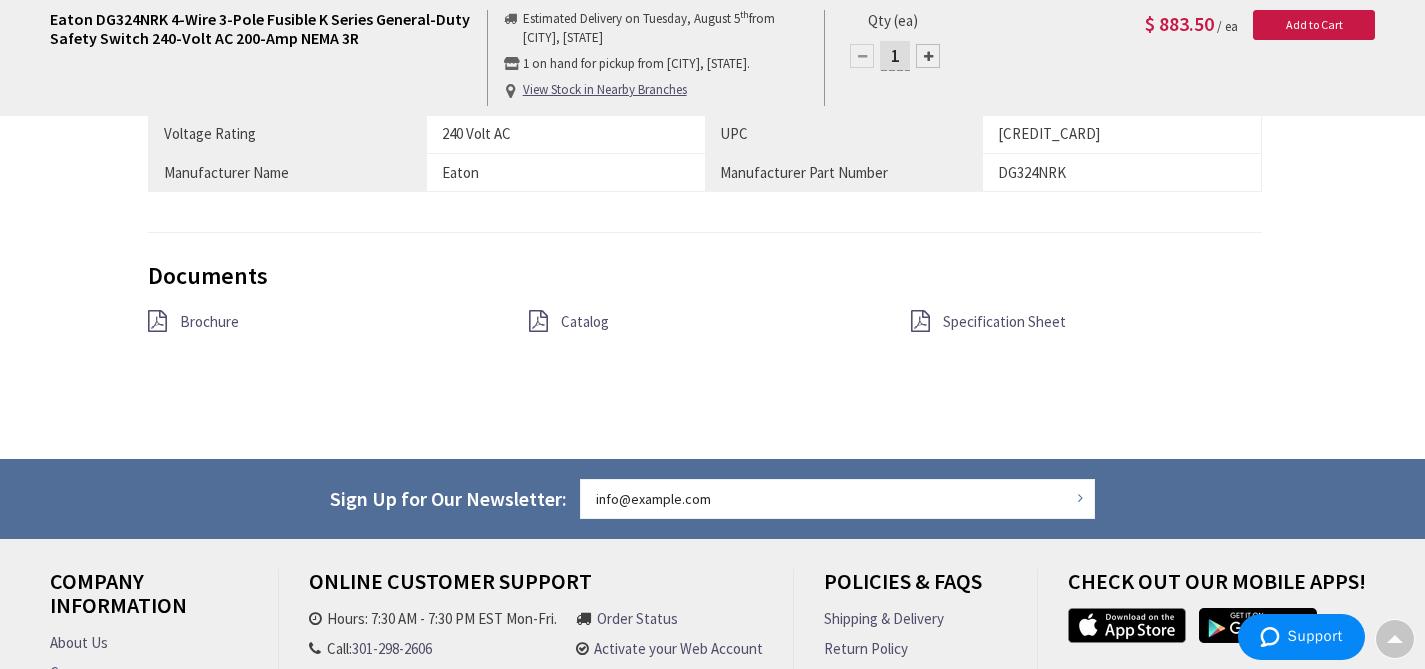 scroll, scrollTop: 1786, scrollLeft: 0, axis: vertical 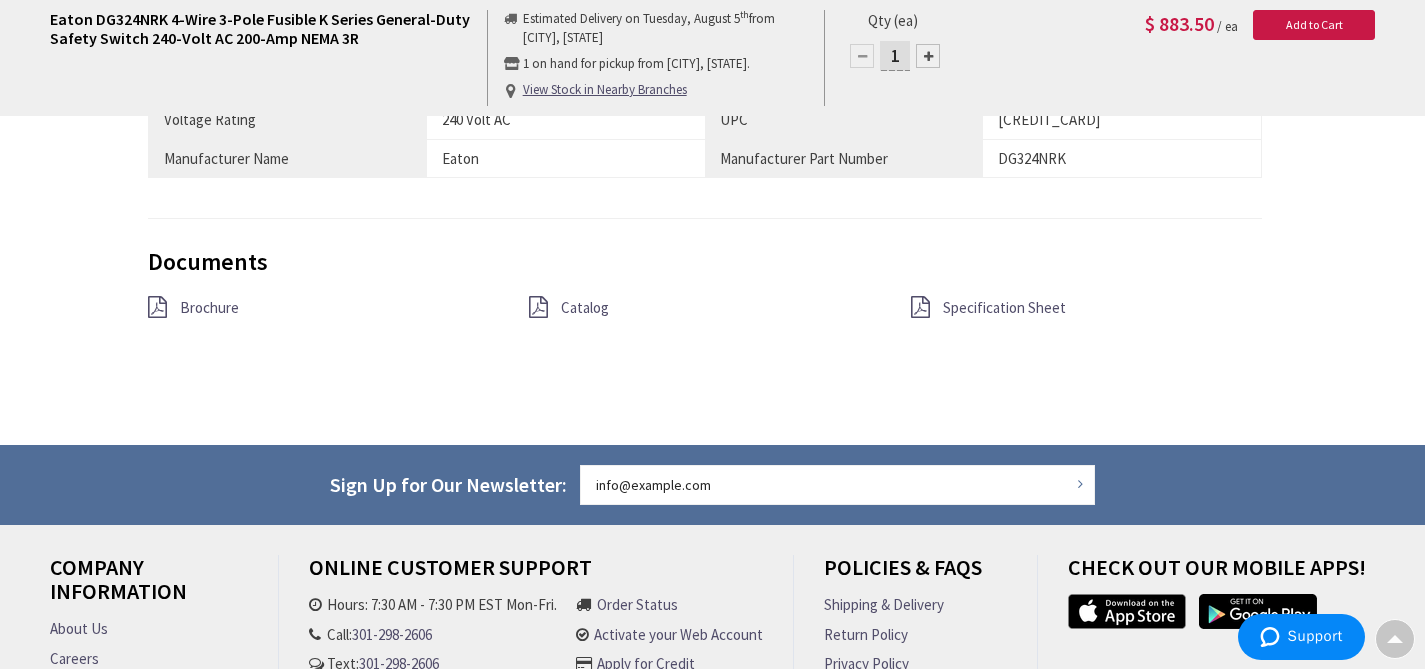 click on "Brochure" at bounding box center [209, 307] 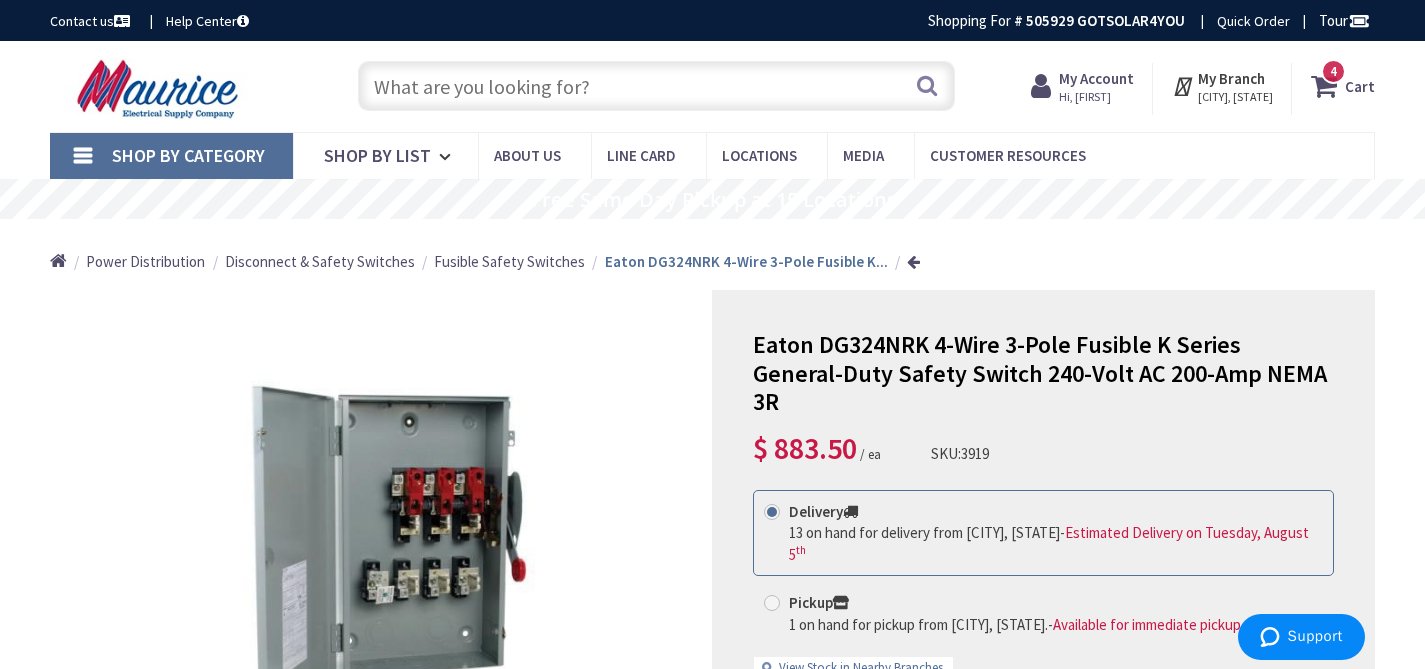 click at bounding box center [656, 86] 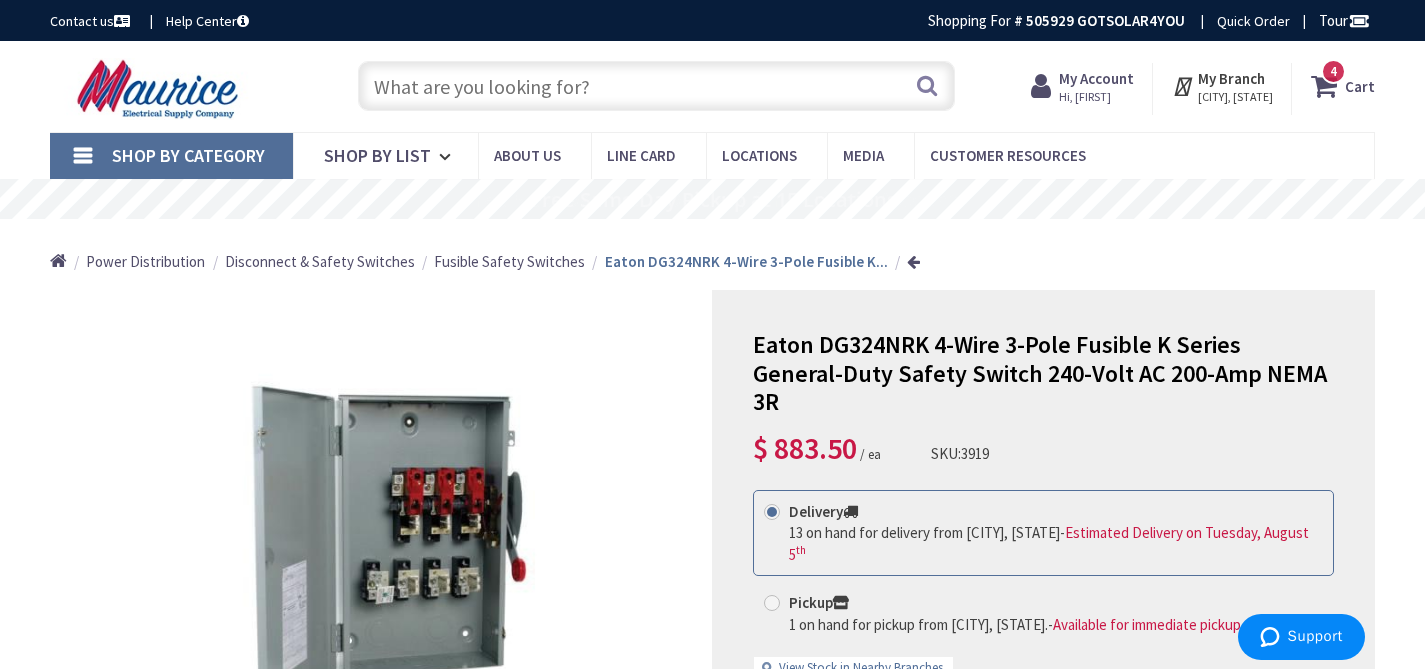 paste on "Eaton DG224NRK" 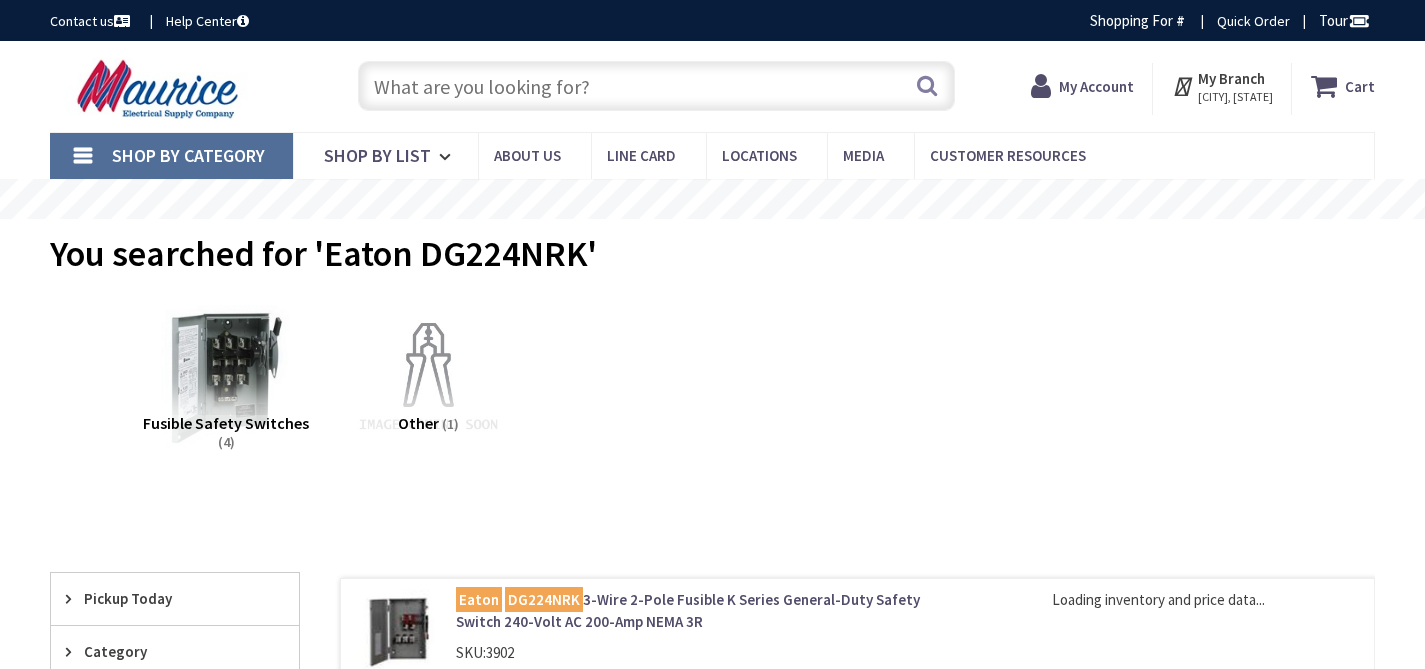 scroll, scrollTop: 0, scrollLeft: 0, axis: both 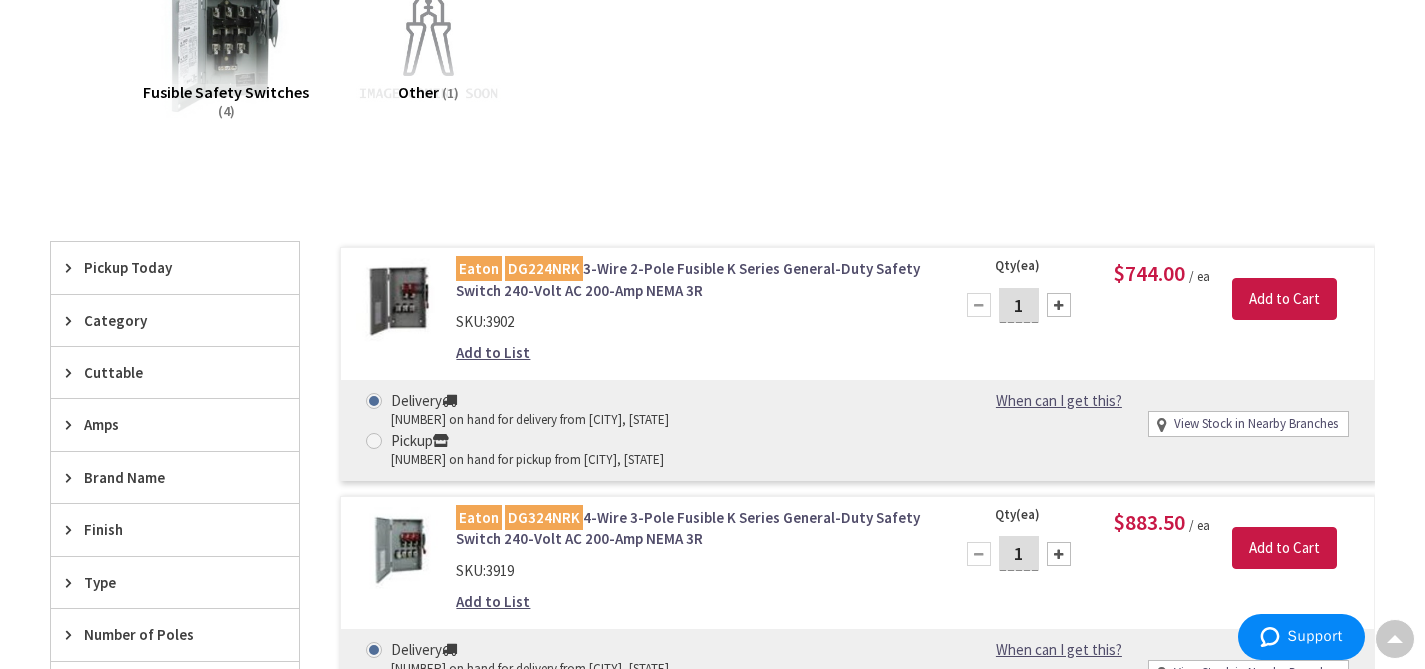 click on "Eaton   DG224NRK  3-Wire 2-Pole Fusible K Series General-Duty Safety Switch 240-Volt AC 200-Amp NEMA 3R" at bounding box center [692, 279] 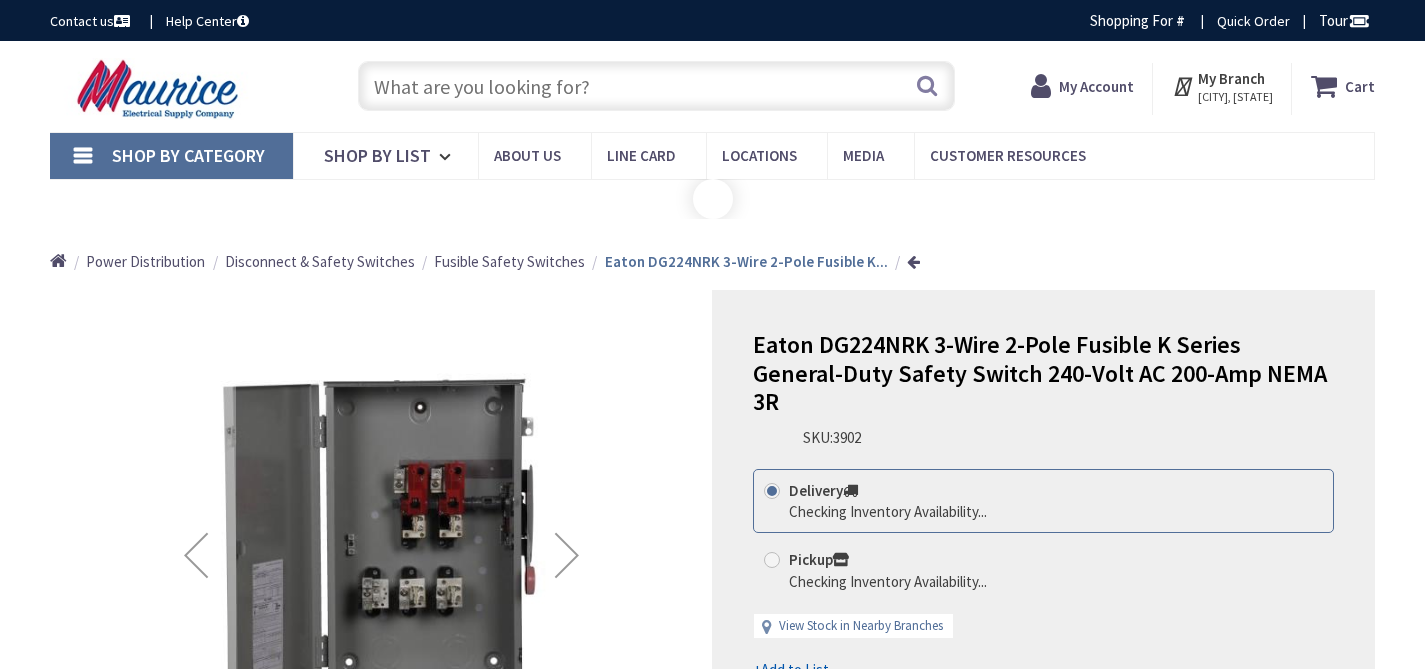 scroll, scrollTop: 0, scrollLeft: 0, axis: both 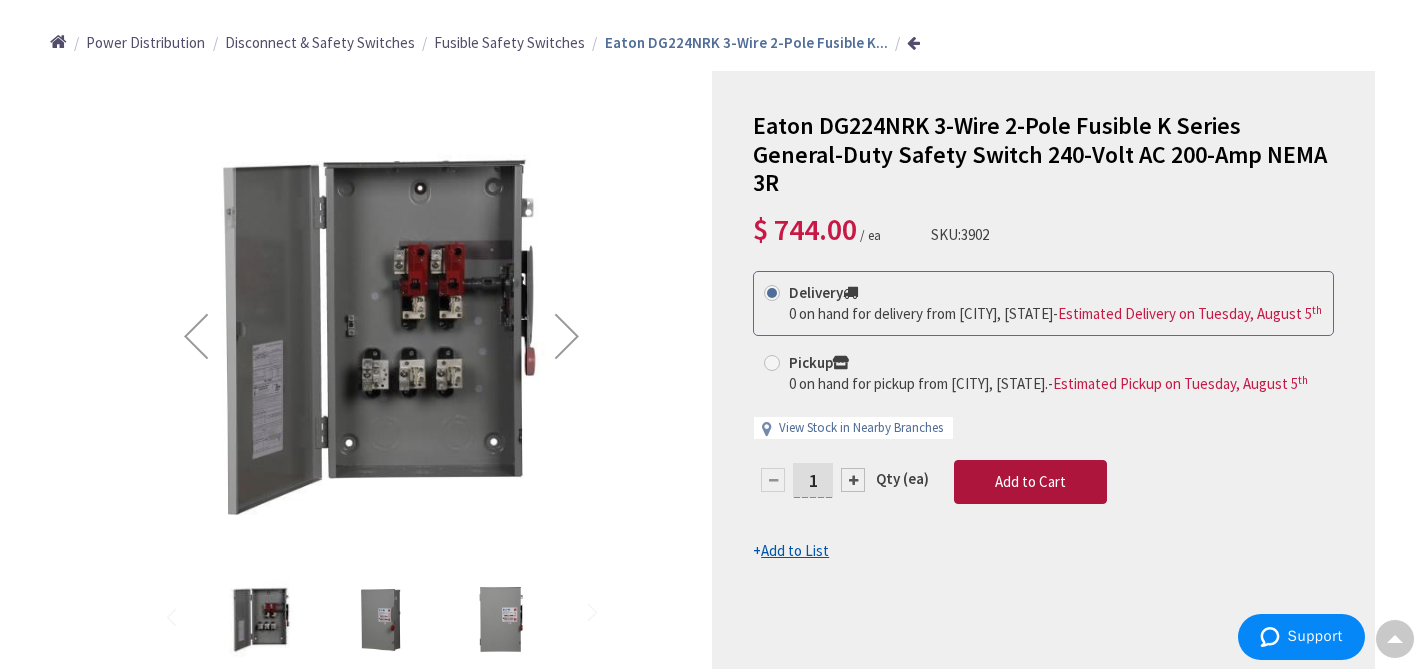 click on "Add to Cart" at bounding box center [1030, 482] 